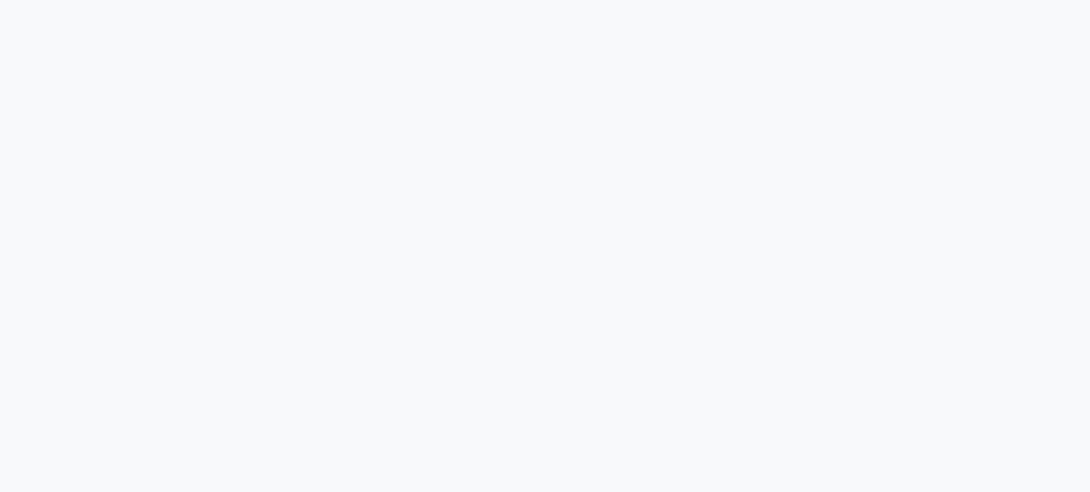 scroll, scrollTop: 0, scrollLeft: 0, axis: both 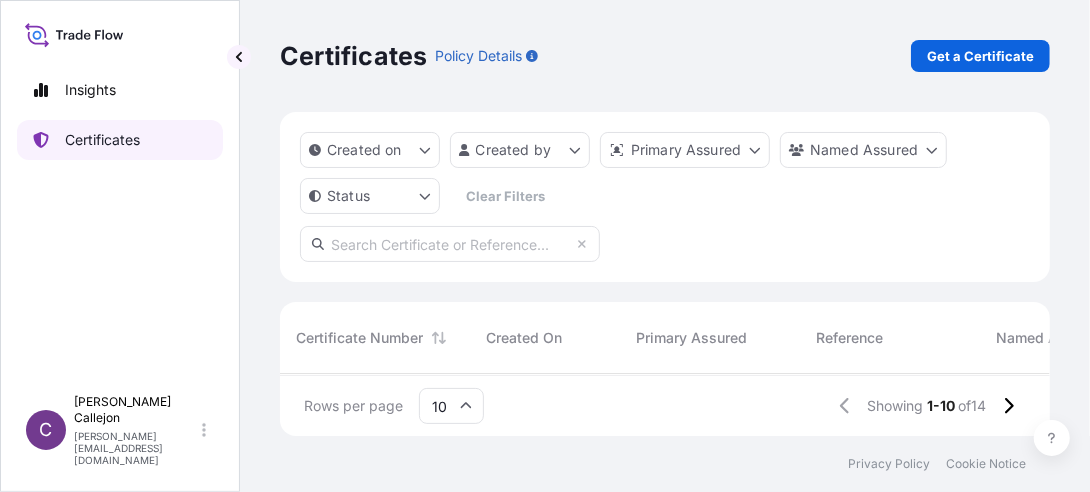 click on "Certificates" at bounding box center (102, 140) 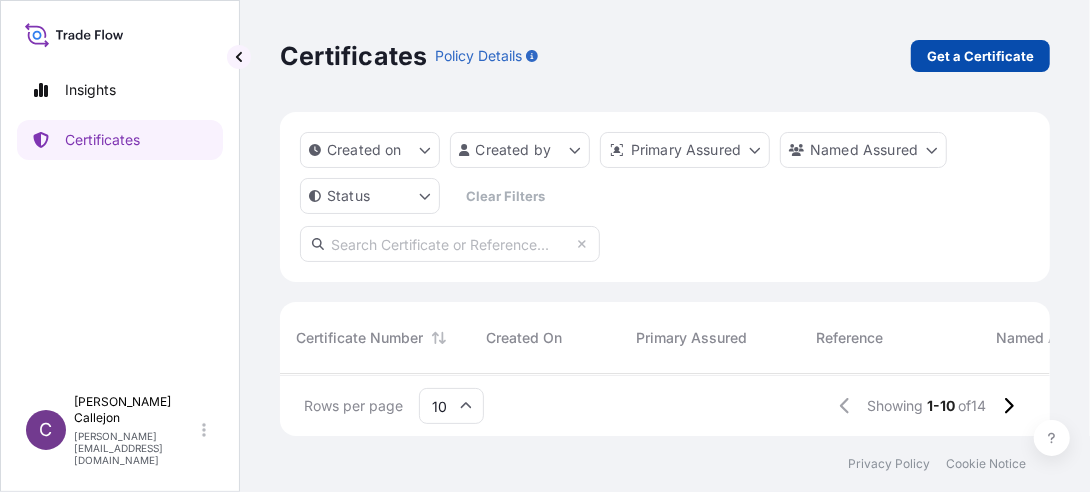 click on "Get a Certificate" at bounding box center (980, 56) 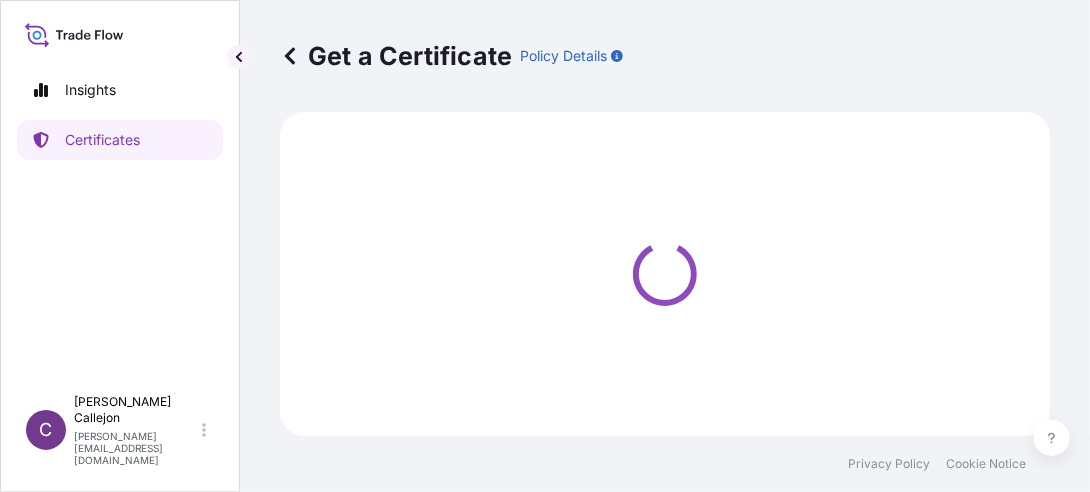 select on "Sea" 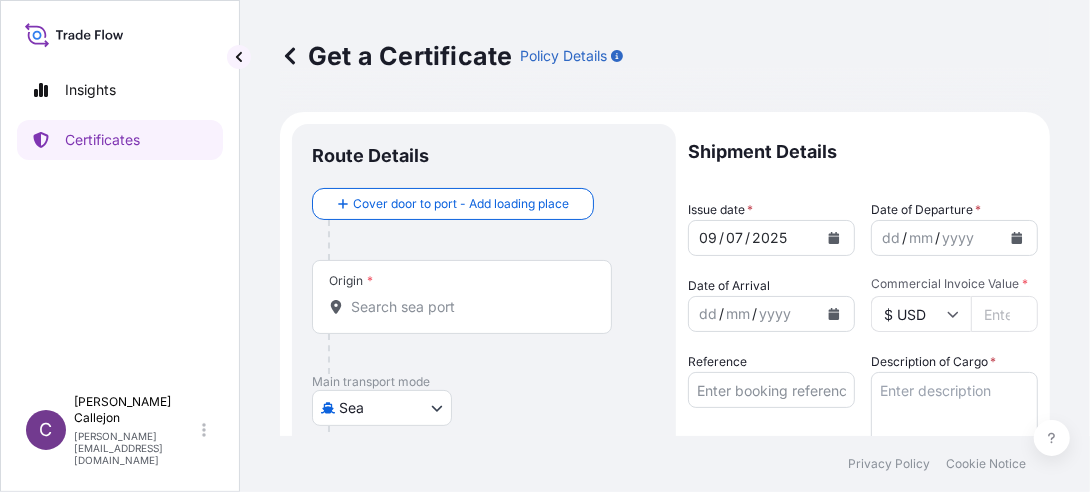 click on "Origin *" at bounding box center (469, 307) 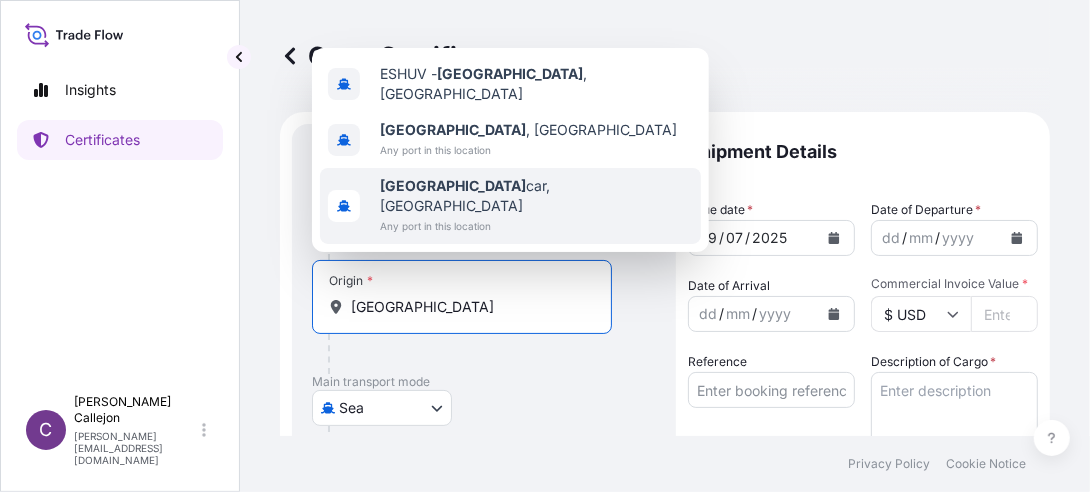 click on "Any port in this location" at bounding box center (536, 226) 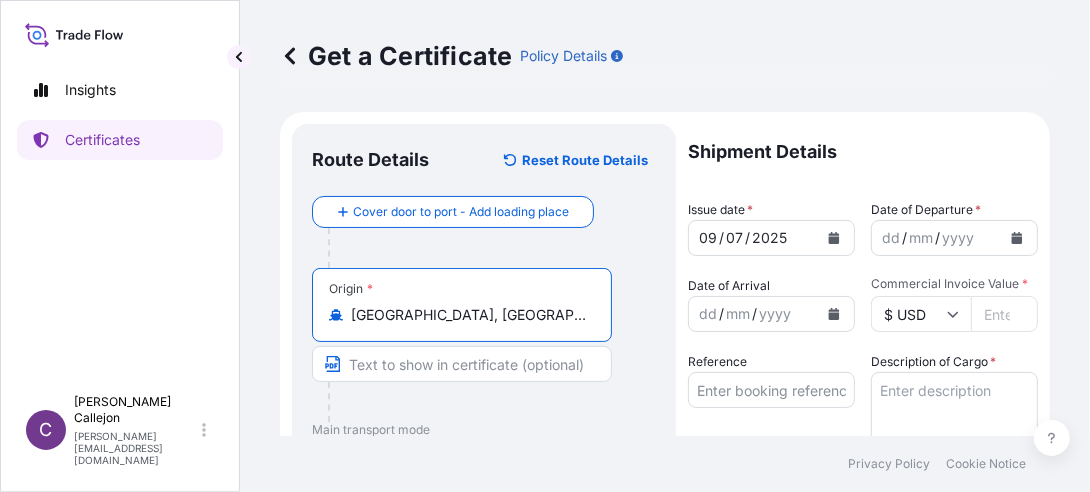 click on "Huelvacar, Spain" at bounding box center [469, 315] 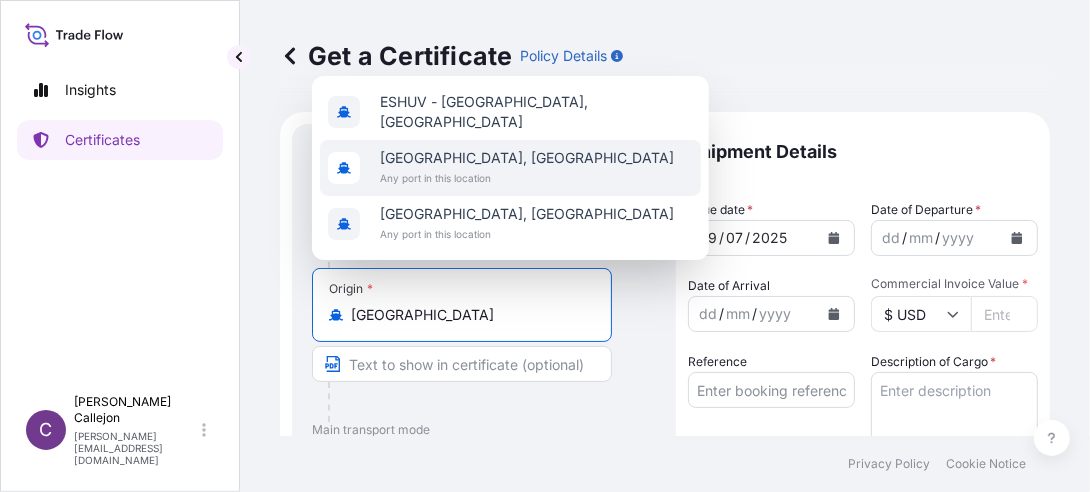 click on "Any port in this location" at bounding box center (527, 178) 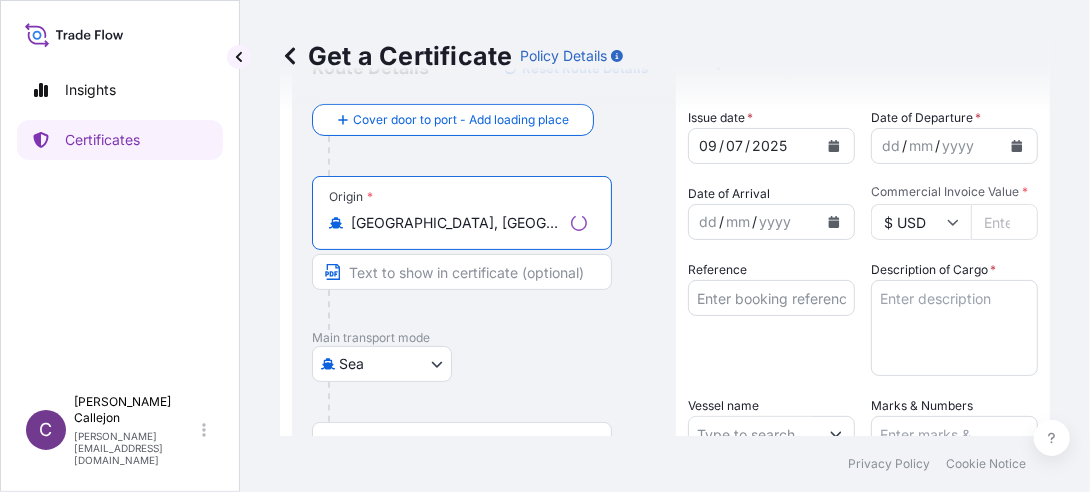 scroll, scrollTop: 200, scrollLeft: 0, axis: vertical 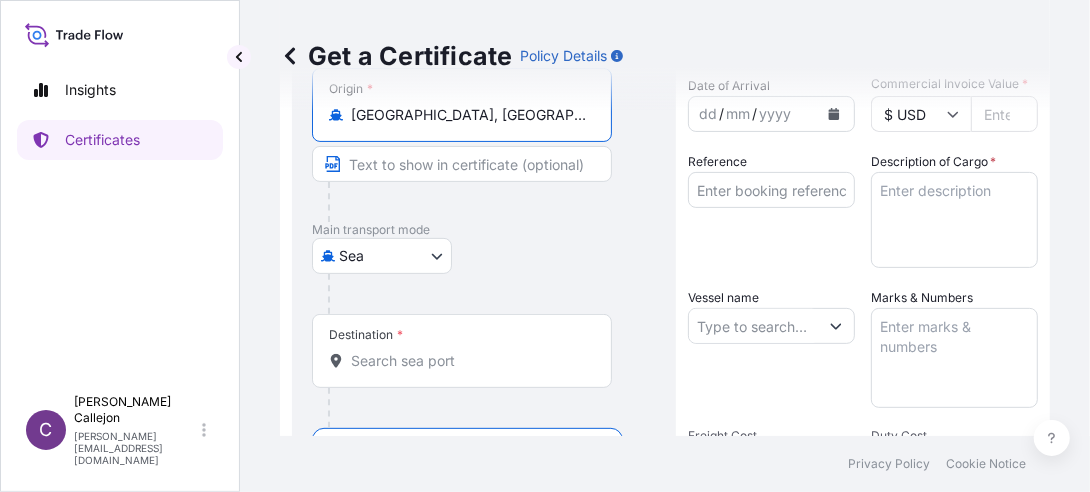 type on "[GEOGRAPHIC_DATA], [GEOGRAPHIC_DATA]" 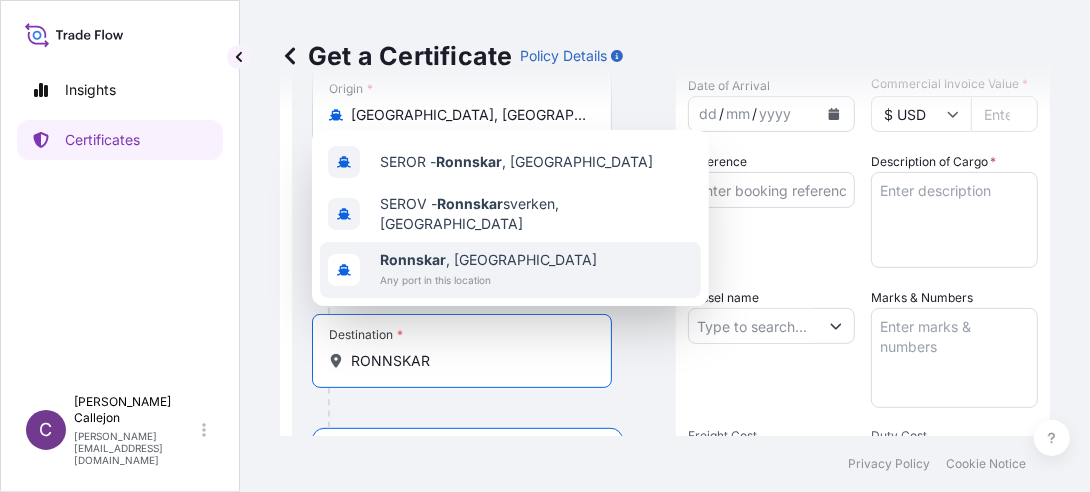 click on "Ronnskar , Sweden" at bounding box center [488, 260] 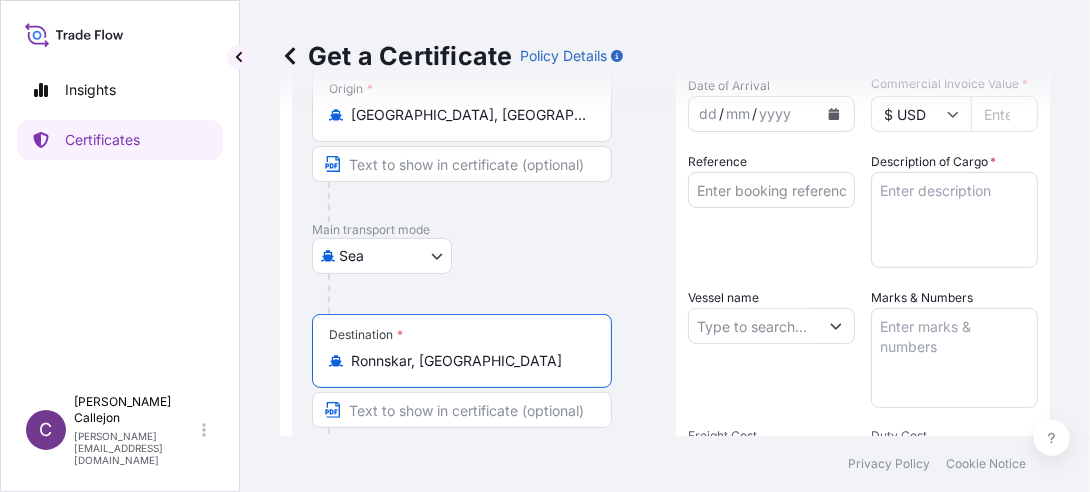 scroll, scrollTop: 0, scrollLeft: 0, axis: both 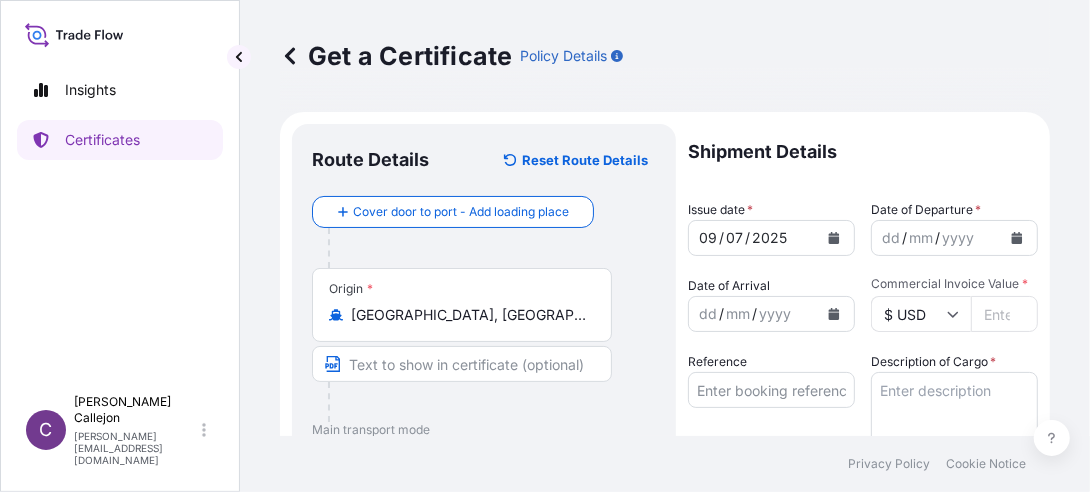 type on "Ronnskar, [GEOGRAPHIC_DATA]" 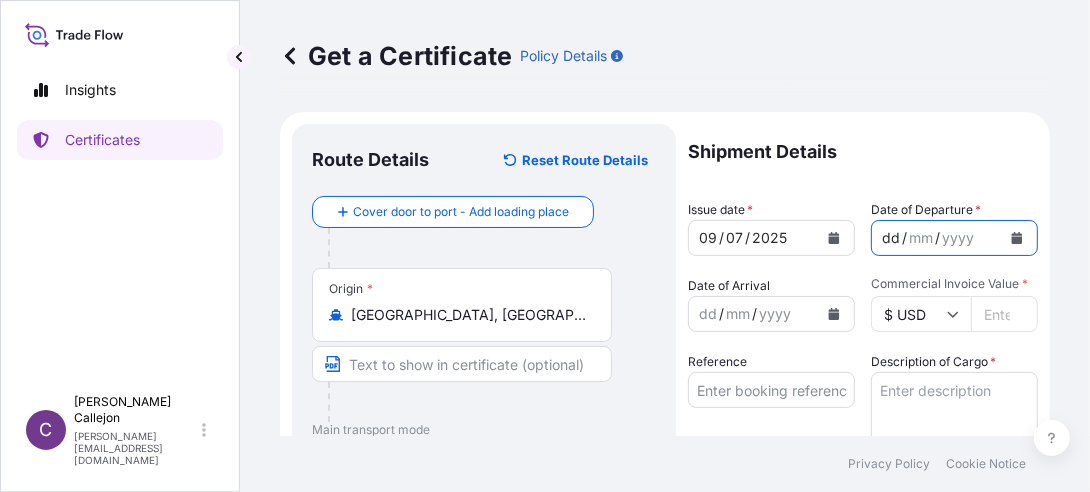 click on "/" at bounding box center (937, 238) 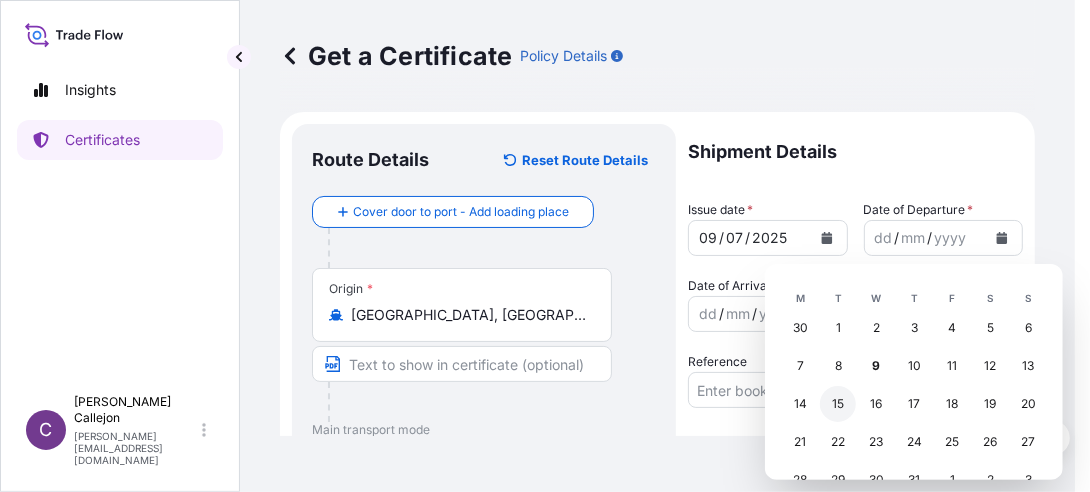 scroll, scrollTop: 76, scrollLeft: 0, axis: vertical 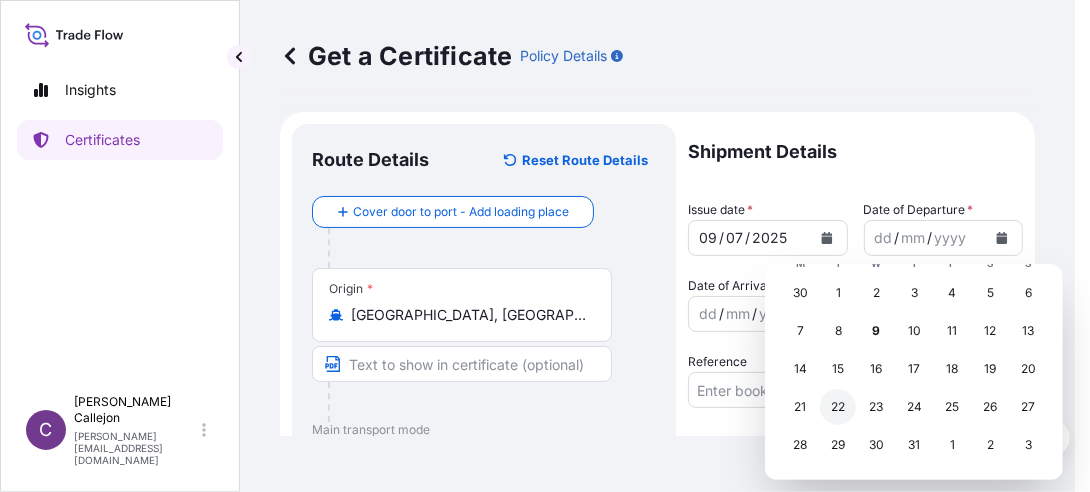 click on "22" at bounding box center [838, 407] 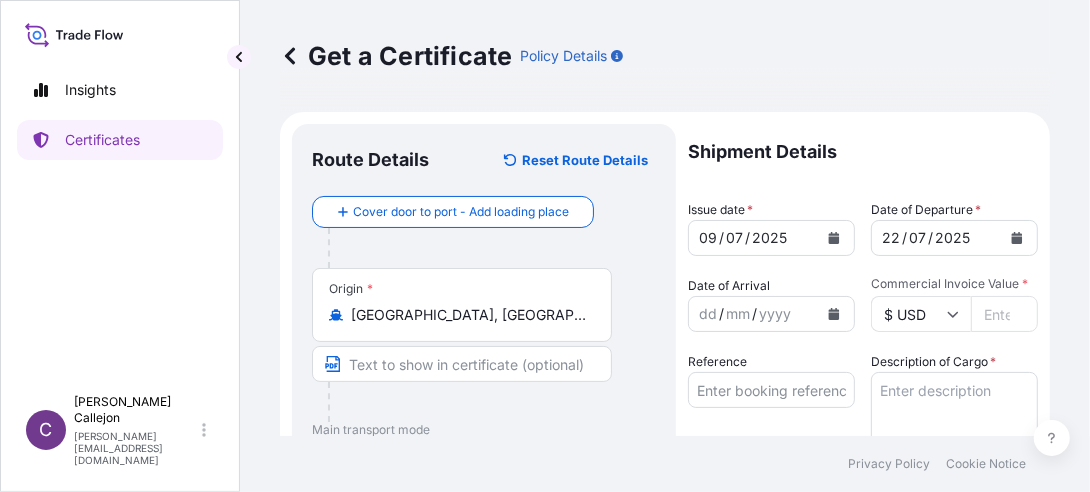click on "Commercial Invoice Value    *" at bounding box center (1004, 314) 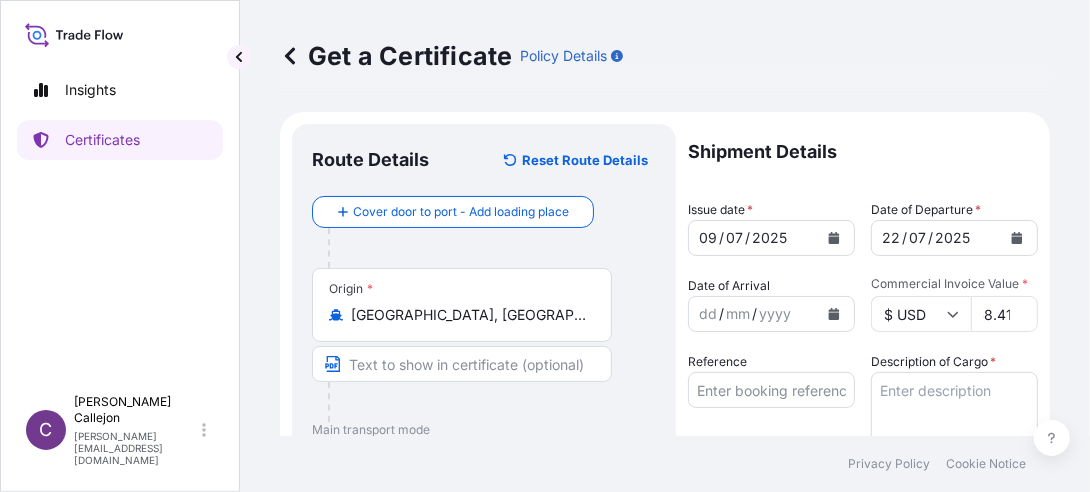 scroll, scrollTop: 0, scrollLeft: 62, axis: horizontal 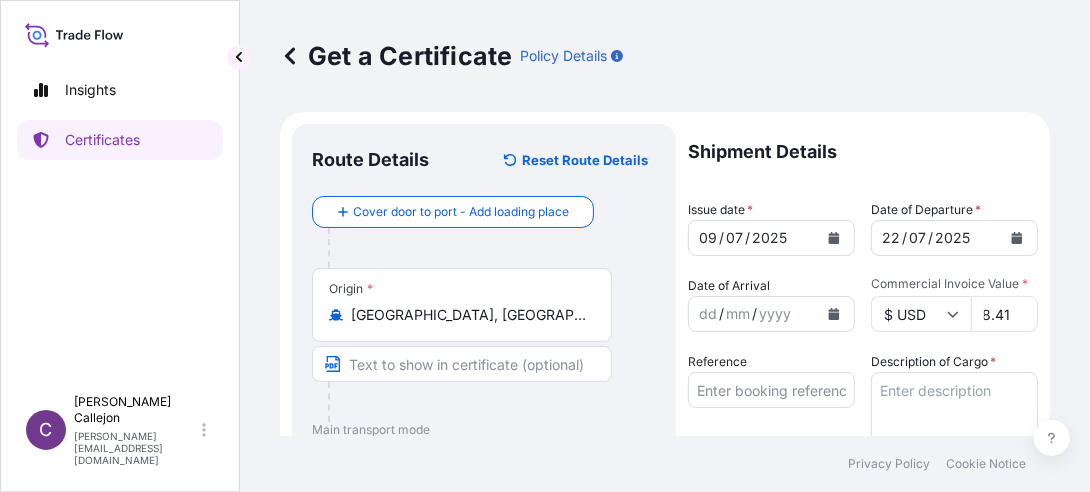 type on "15989758.41" 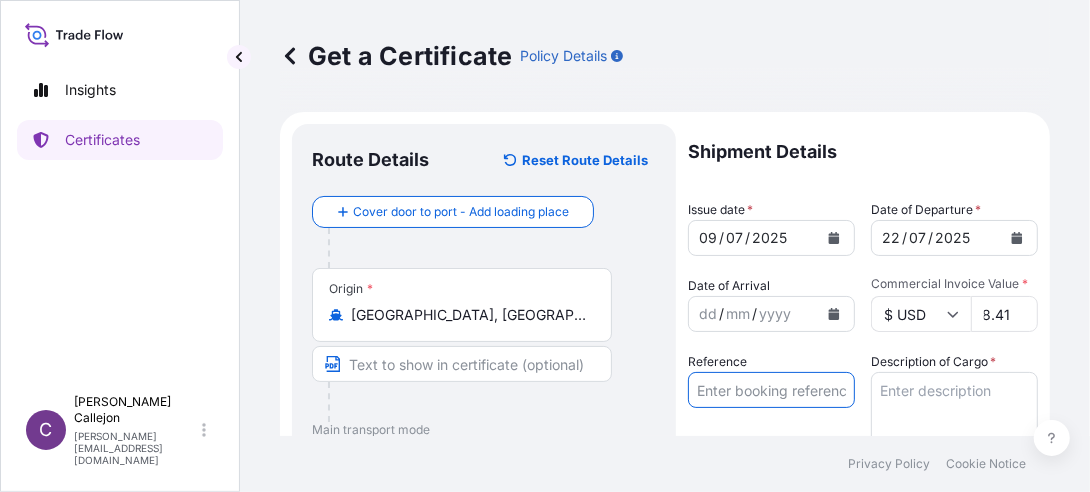 scroll, scrollTop: 0, scrollLeft: 0, axis: both 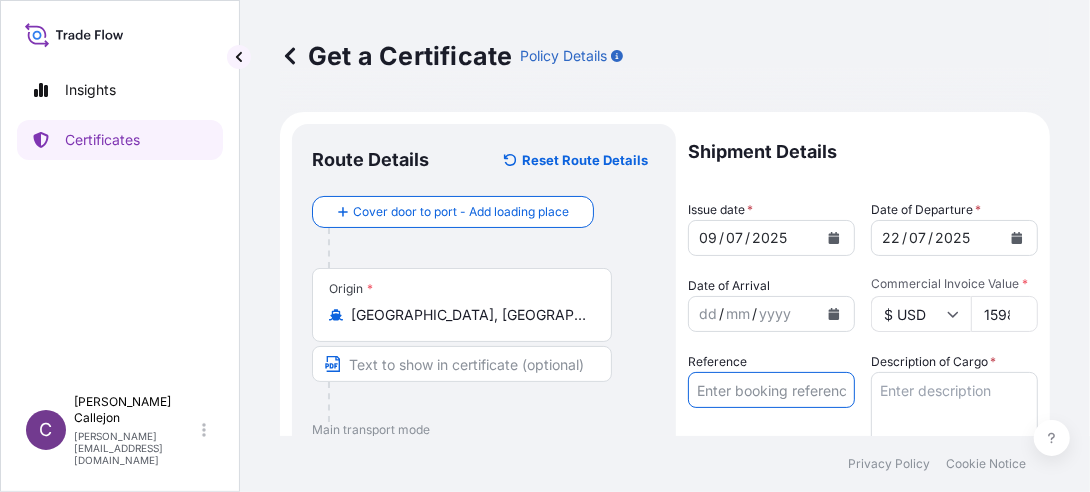 click on "Reference" at bounding box center [771, 390] 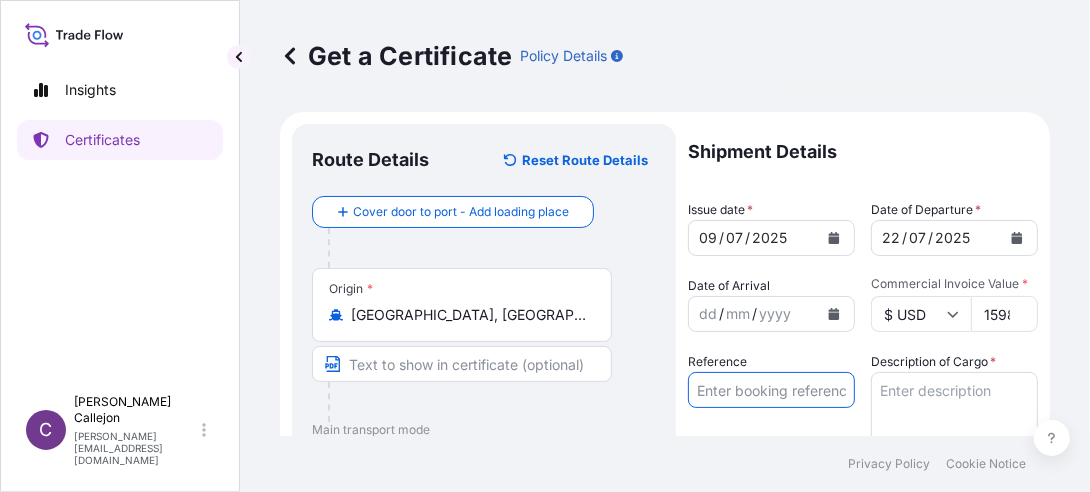 type on "STP 07/25" 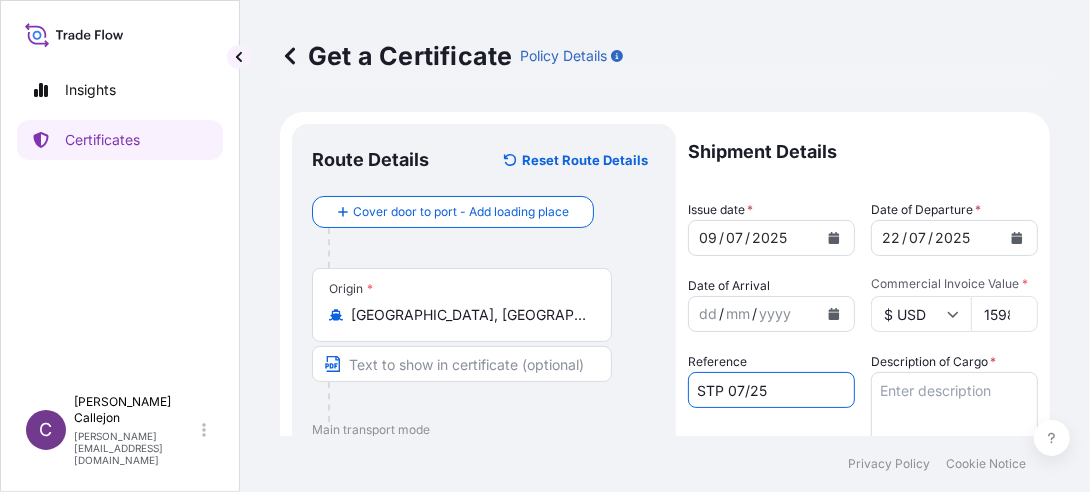 type on "MV "FINNBORG"" 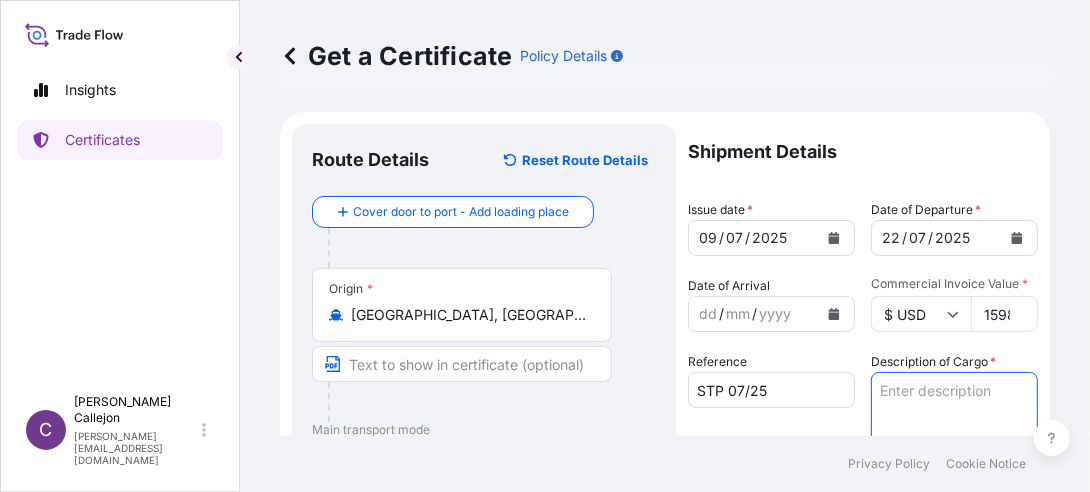 click on "Description of Cargo *" at bounding box center [954, 420] 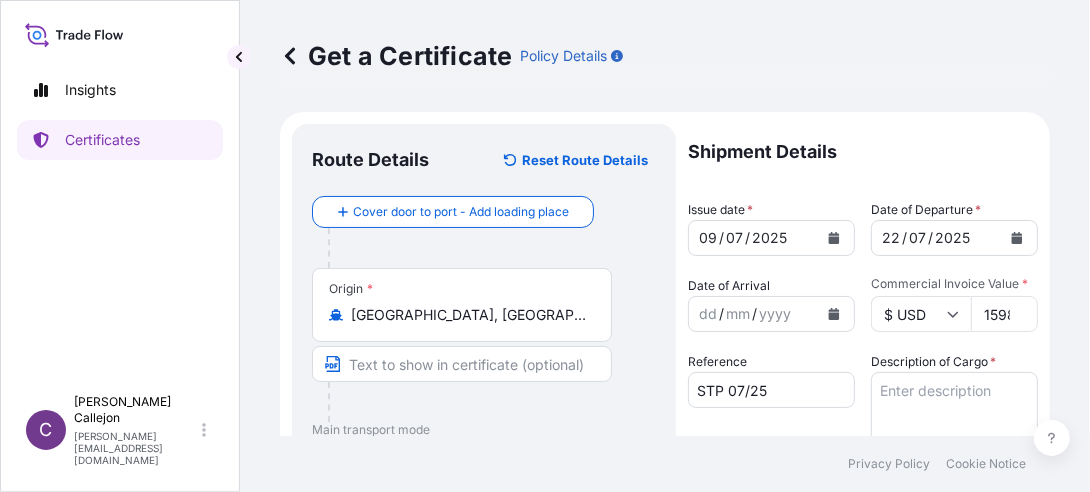 click on "Description of Cargo *" at bounding box center [954, 420] 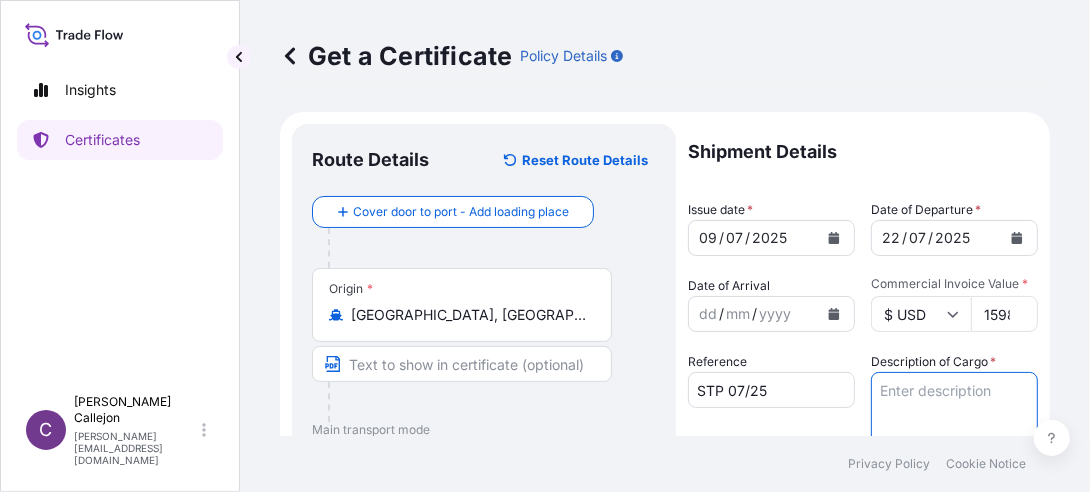 paste on "COPPER CONCENTRATE" 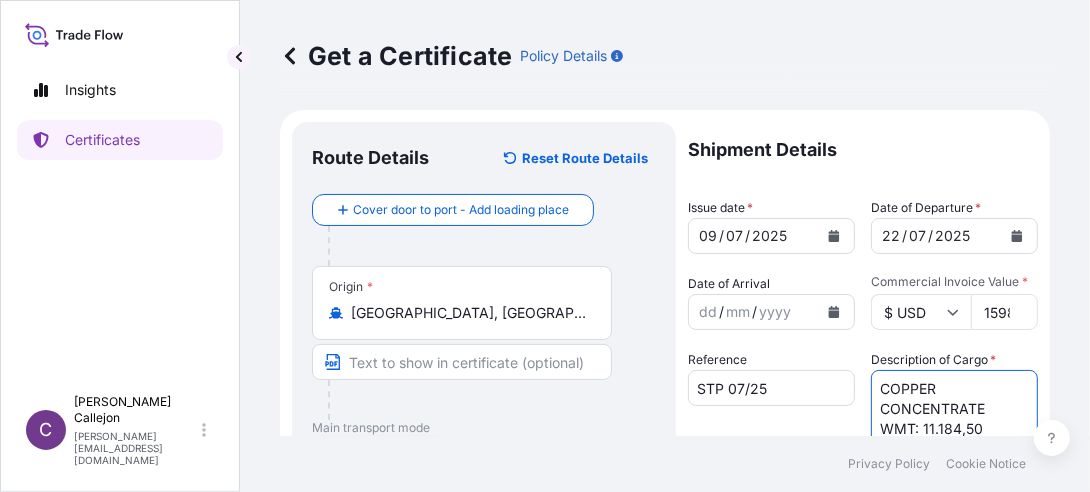 scroll, scrollTop: 22, scrollLeft: 0, axis: vertical 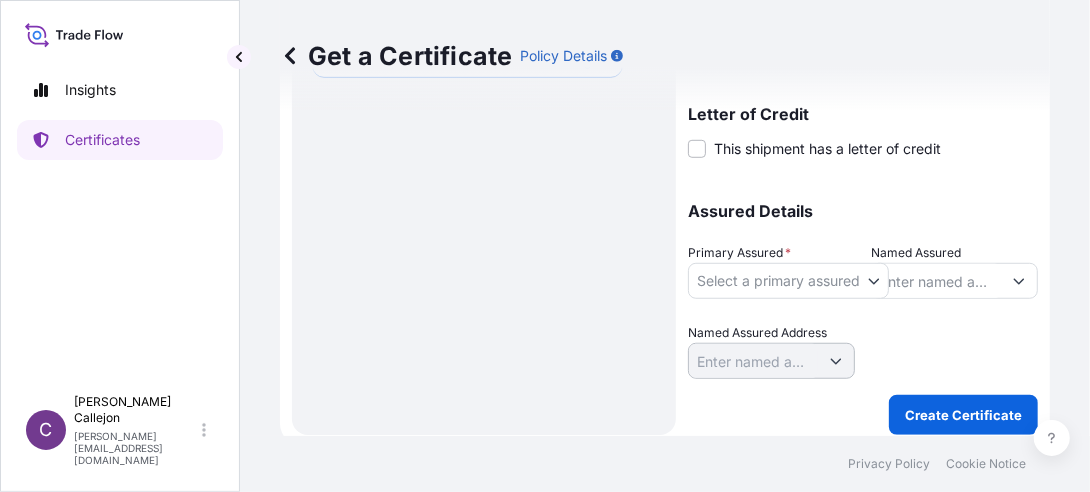 type on "COPPER CONCENTRATE
WMT: 11.184,50
DMT: 10.050,46" 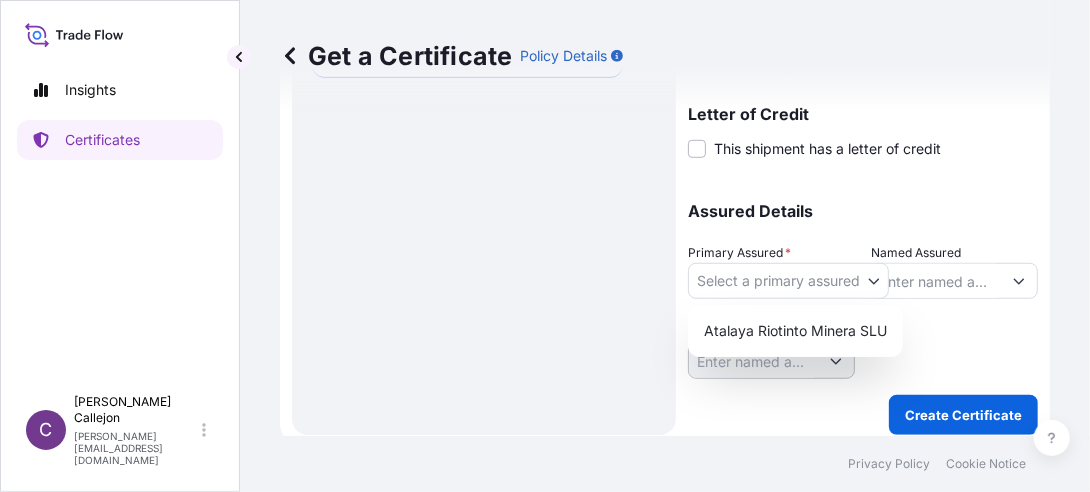 click on "Insights Certificates C Cristina   Callejon cristina.callejon@wtwco.com Get a Certificate Policy Details Route Details Reset Route Details   Cover door to port - Add loading place Place of loading Road / Inland Road / Inland Origin * Huelva, Spain Main transport mode Sea Air Road Sea Destination * Ronnskar, Sweden Cover port to door - Add place of discharge Road / Inland Road / Inland Place of Discharge Shipment Details Issue date * 09 / 07 / 2025 Date of Departure * 22 / 07 / 2025 Date of Arrival dd / mm / yyyy Commodity As Per Policy Declaration Packing Category Commercial Invoice Value    * $ USD 15989758.41 Reference STP 07/25 Description of Cargo * COPPER CONCENTRATE
WMT: 11.184,50
DMT: 10.050,46 Vessel name MV "FINNBORG" Marks & Numbers Freight Cost   $ USD Duty Cost   $ USD Letter of Credit This shipment has a letter of credit Letter of credit * Letter of credit may not exceed 12000 characters Assured Details Primary Assured * Select a primary assured Atalaya Riotinto Minera SLU Named Assured" at bounding box center (545, 246) 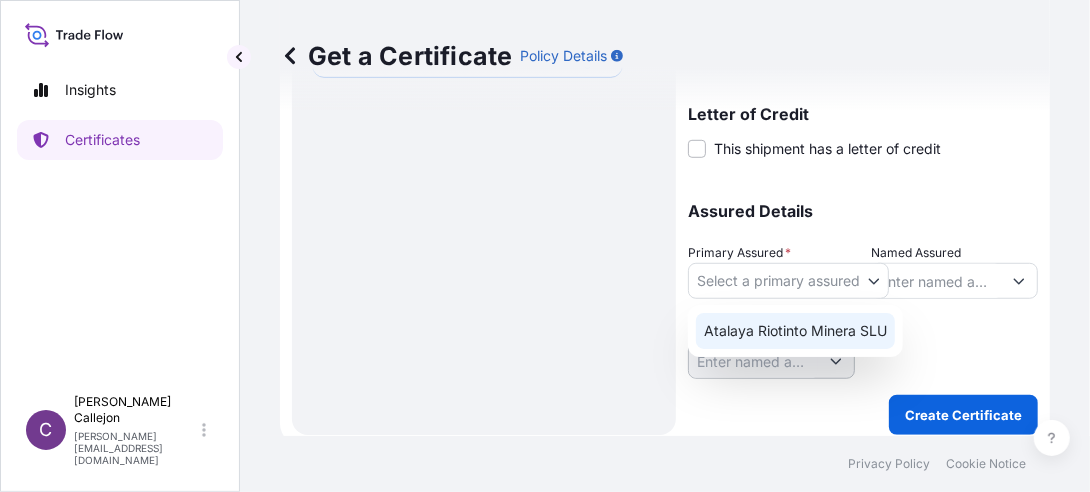 click on "Atalaya Riotinto Minera SLU" at bounding box center [795, 331] 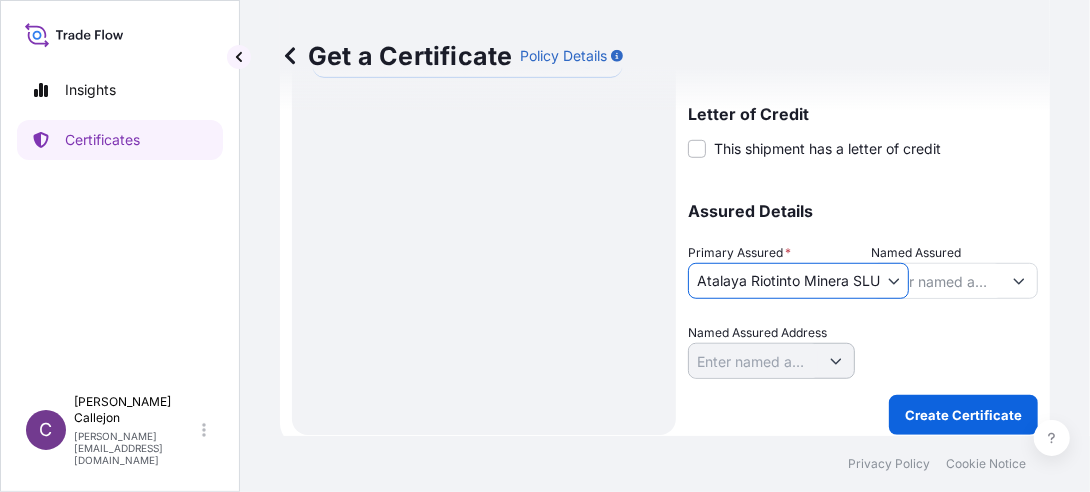 click at bounding box center [954, 351] 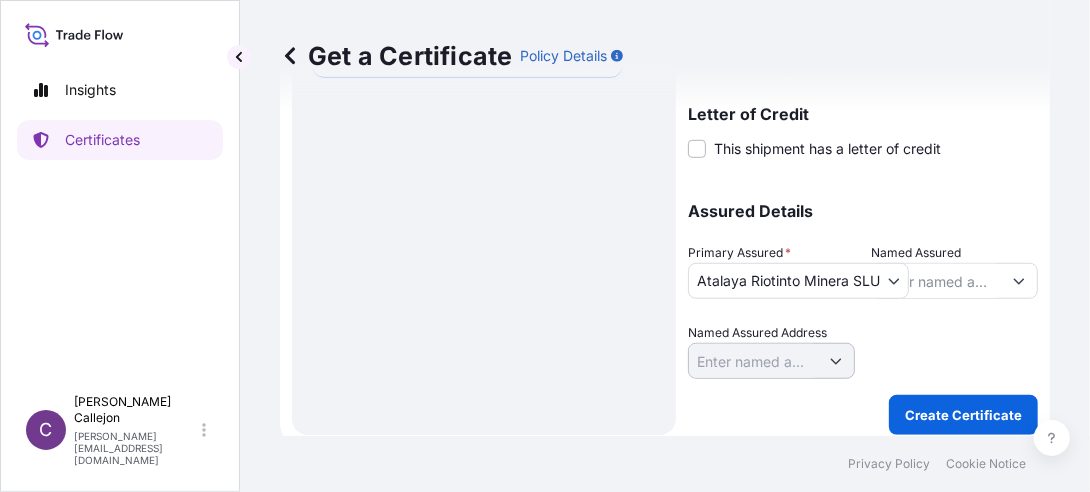 click at bounding box center (954, 351) 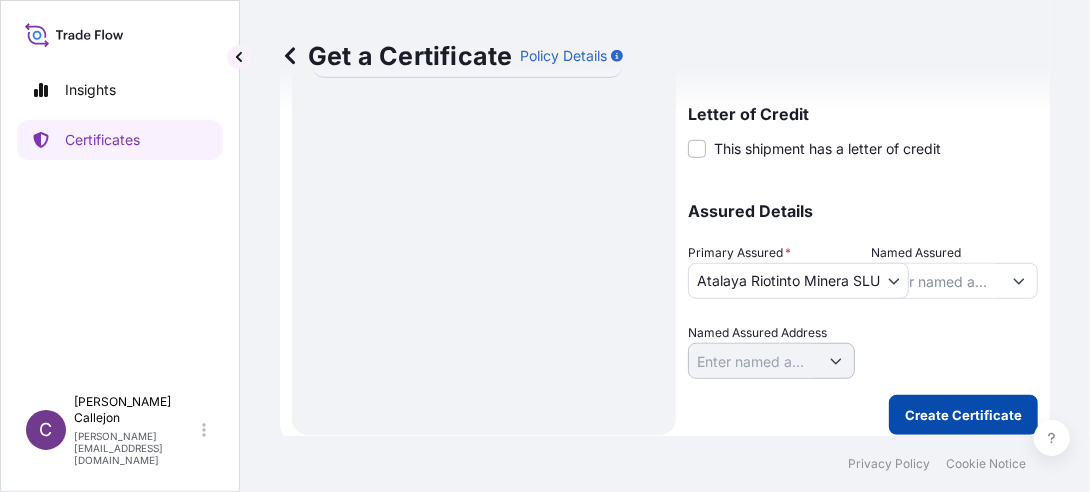 click on "Create Certificate" at bounding box center [963, 415] 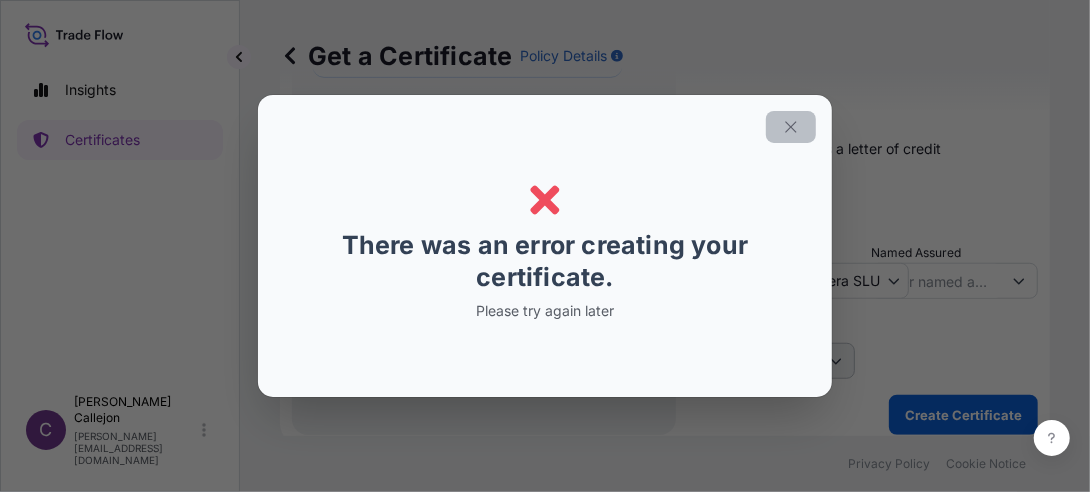 click 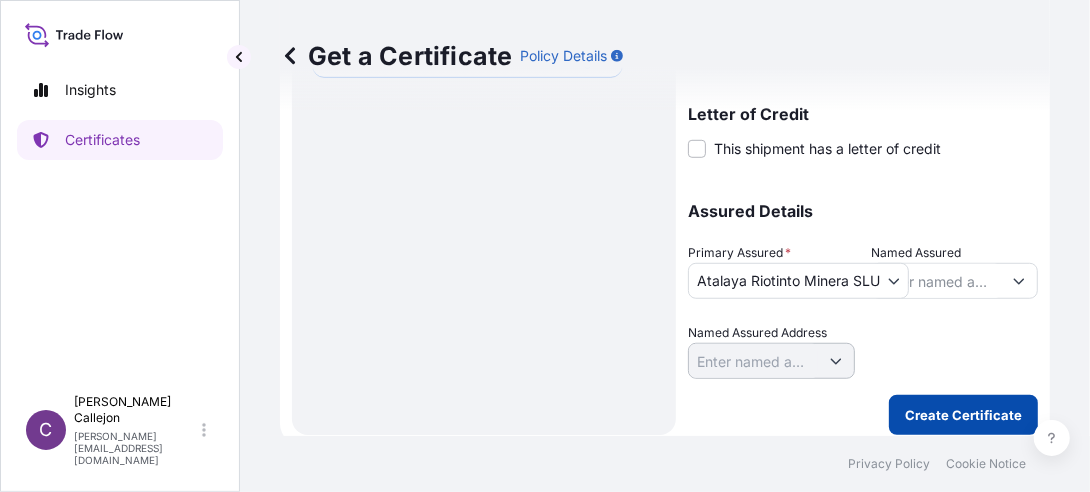 click on "Create Certificate" at bounding box center [963, 415] 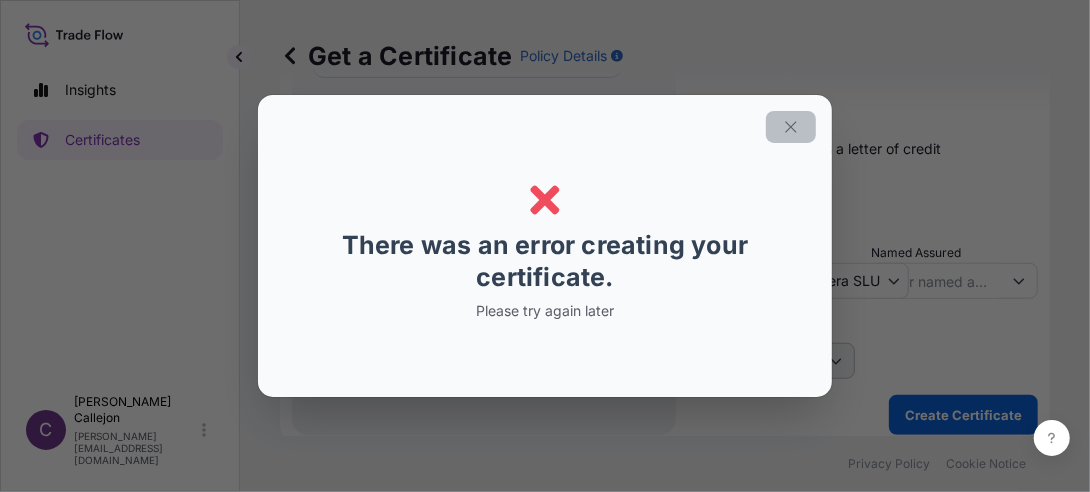 click 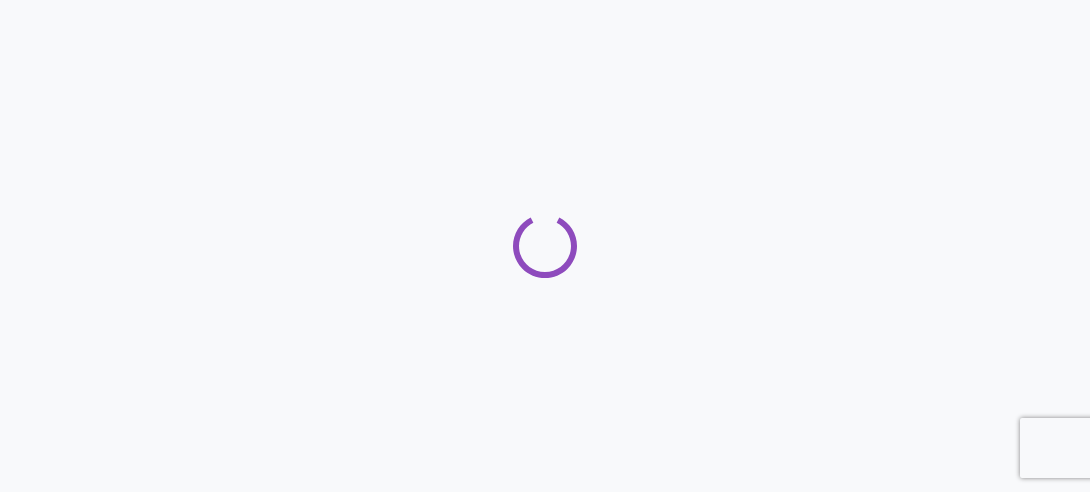 scroll, scrollTop: 0, scrollLeft: 0, axis: both 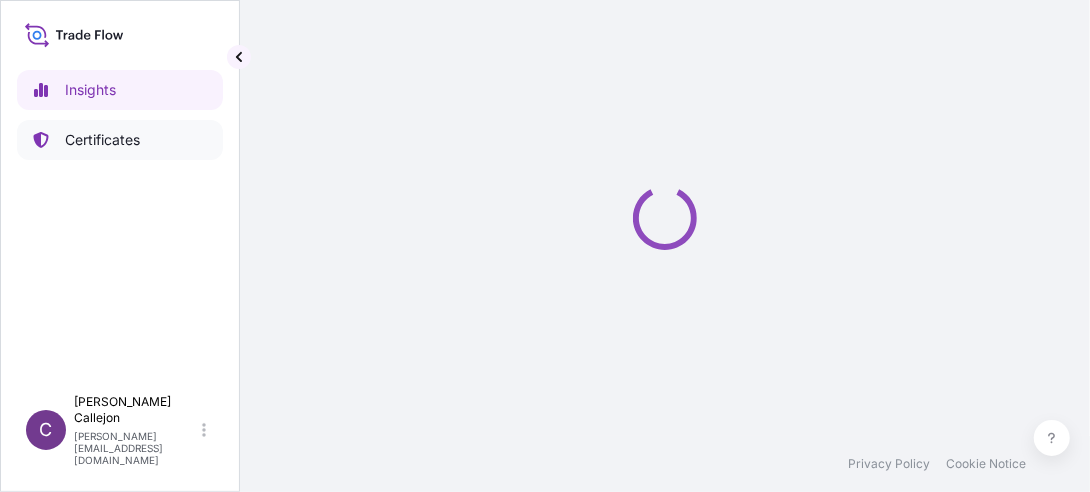 select on "2025" 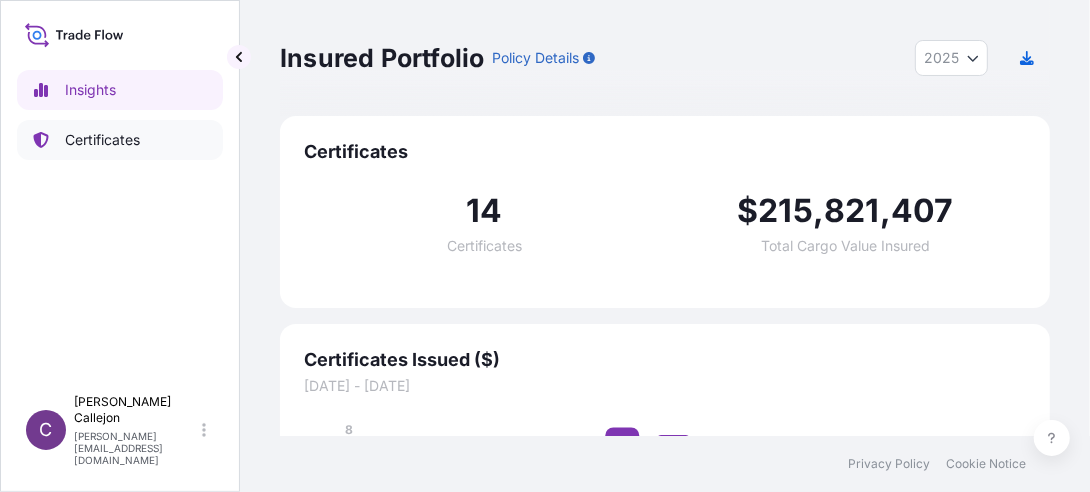 click on "Certificates" at bounding box center [102, 140] 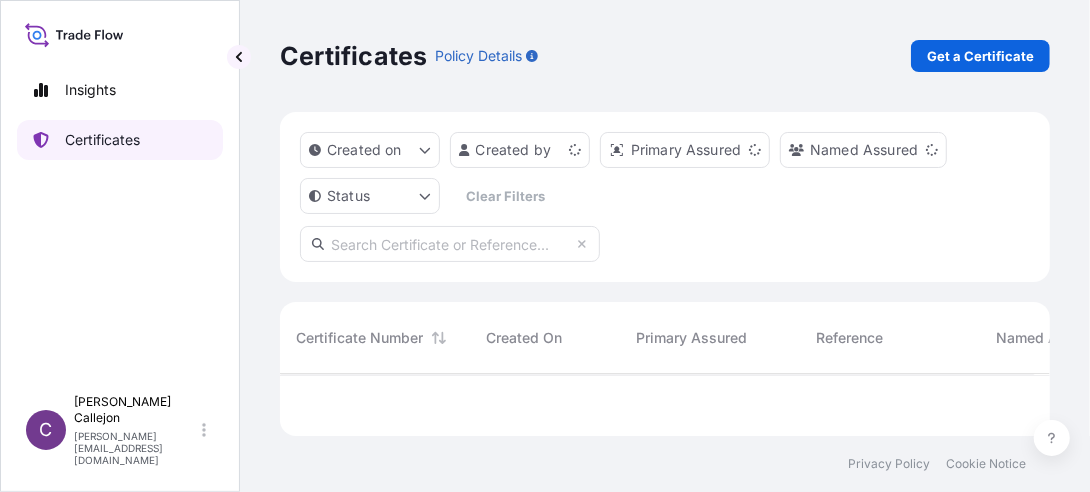 scroll, scrollTop: 15, scrollLeft: 15, axis: both 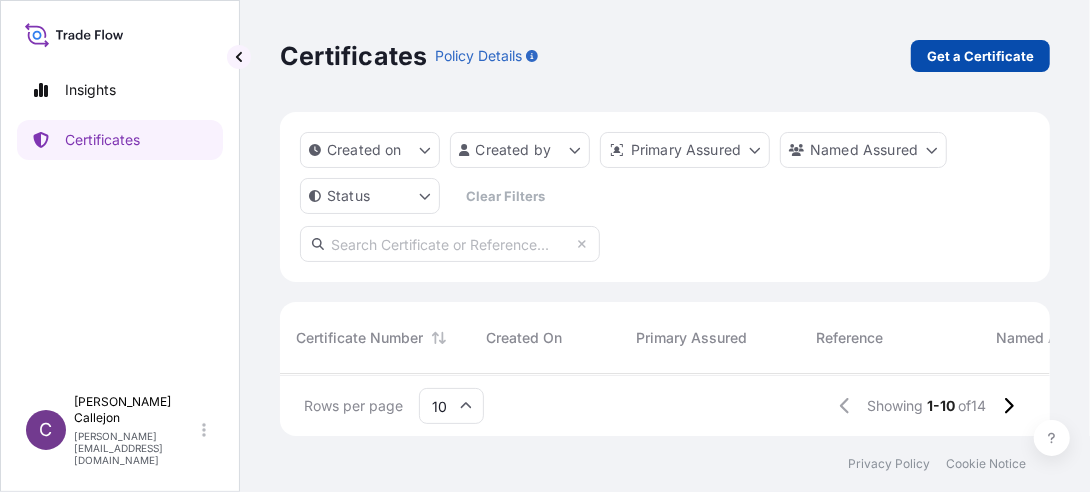 click on "Get a Certificate" at bounding box center (980, 56) 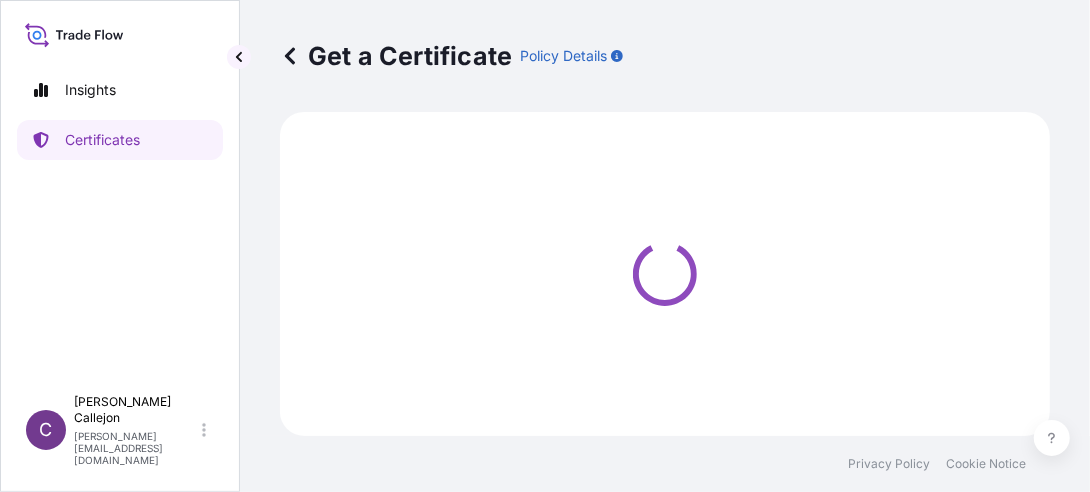 select on "Sea" 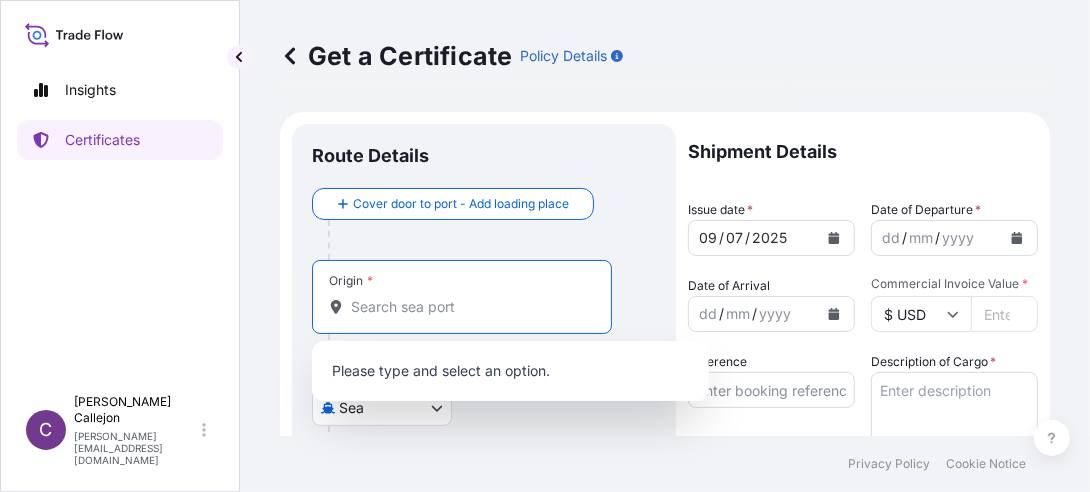 click on "Origin *" at bounding box center [469, 307] 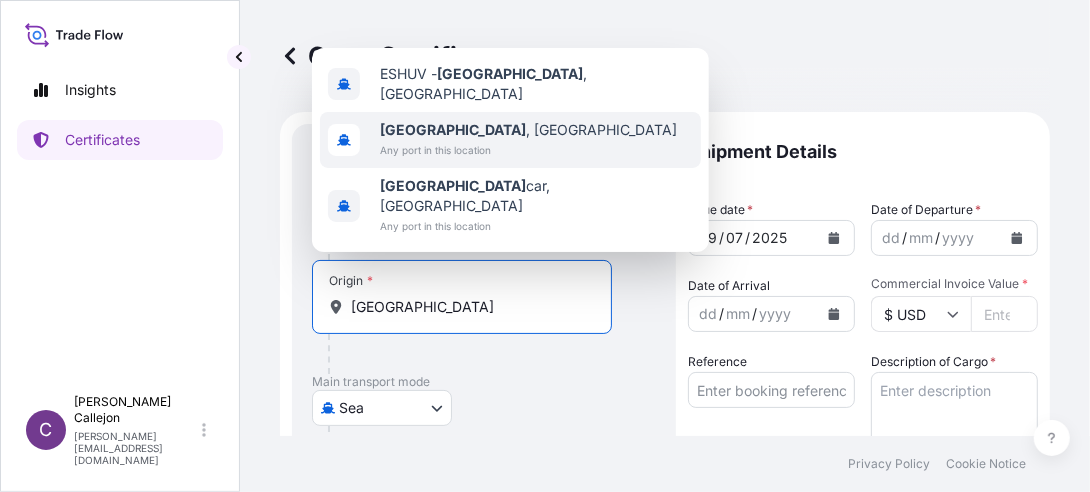 click on "[GEOGRAPHIC_DATA]" at bounding box center [453, 129] 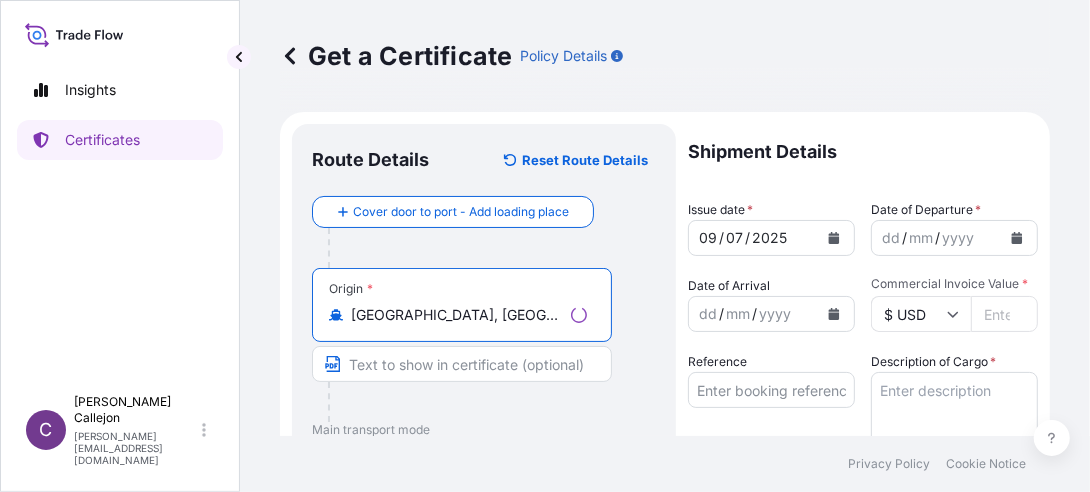 scroll, scrollTop: 400, scrollLeft: 0, axis: vertical 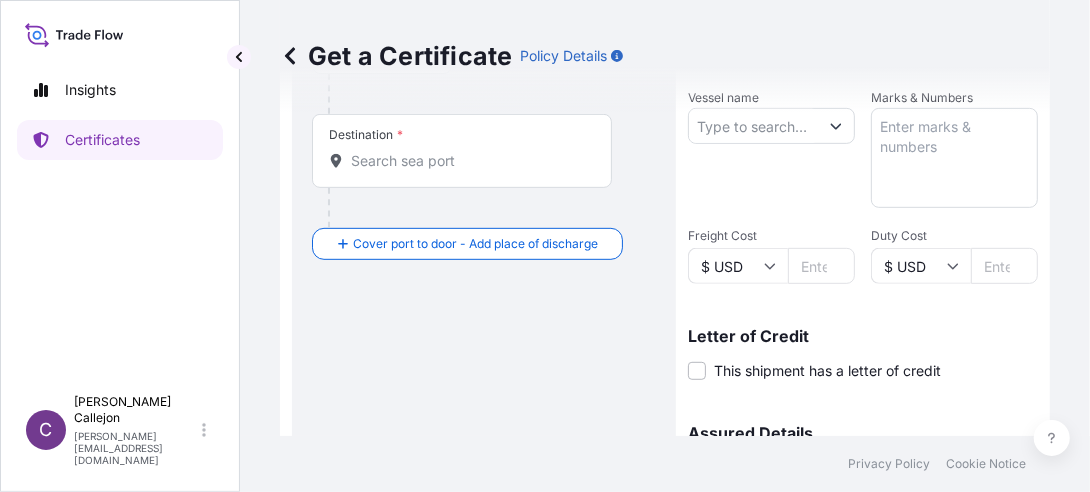 type on "[GEOGRAPHIC_DATA], [GEOGRAPHIC_DATA]" 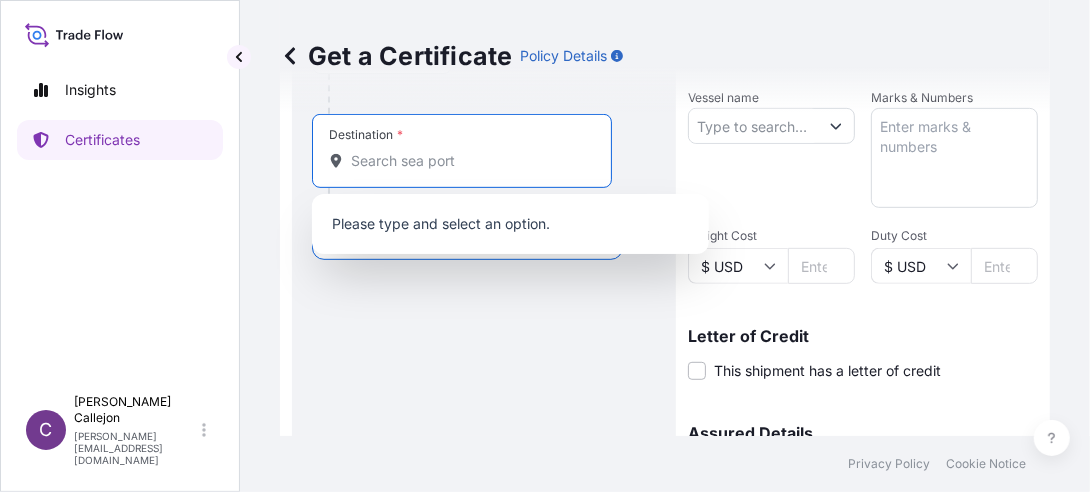 click on "Destination *" at bounding box center [469, 161] 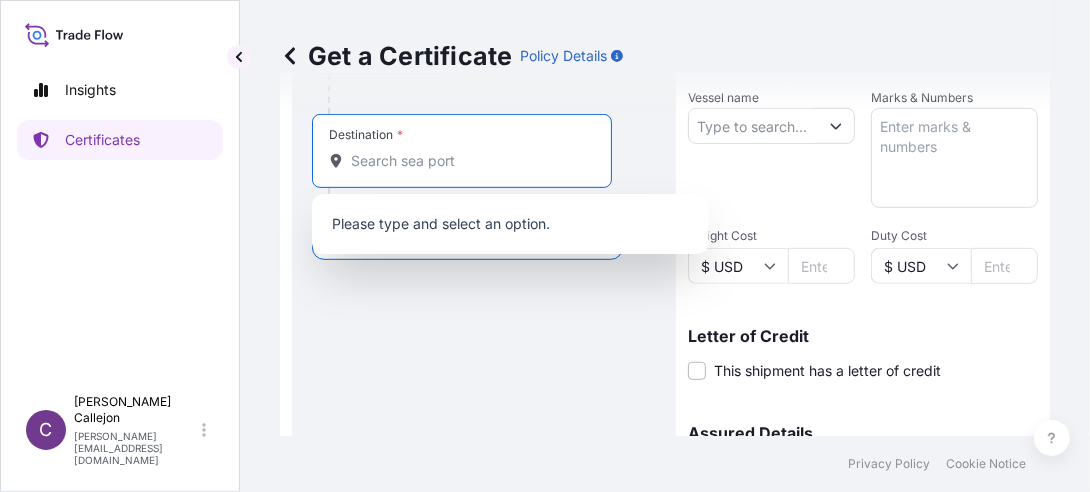 click on "Destination *" at bounding box center [469, 161] 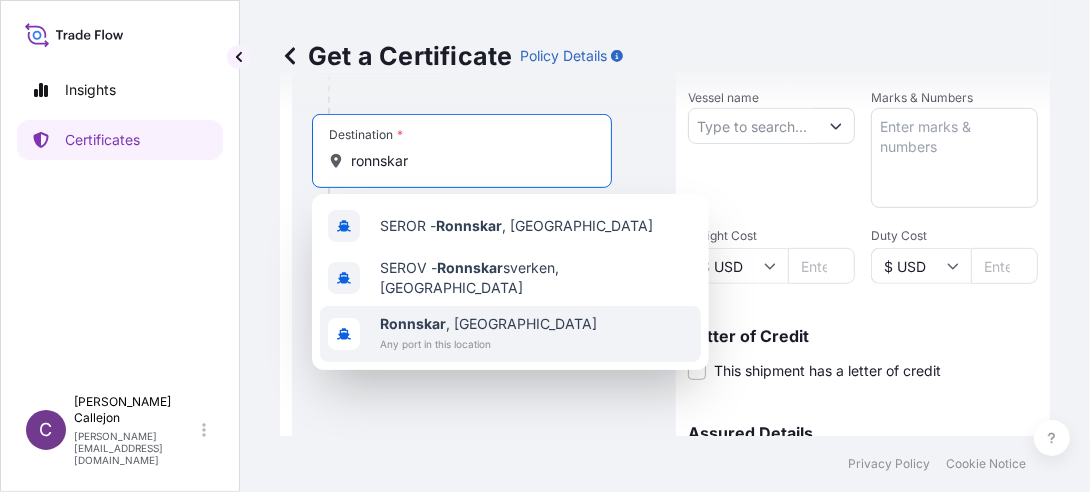 click on "Ronnskar" at bounding box center [413, 323] 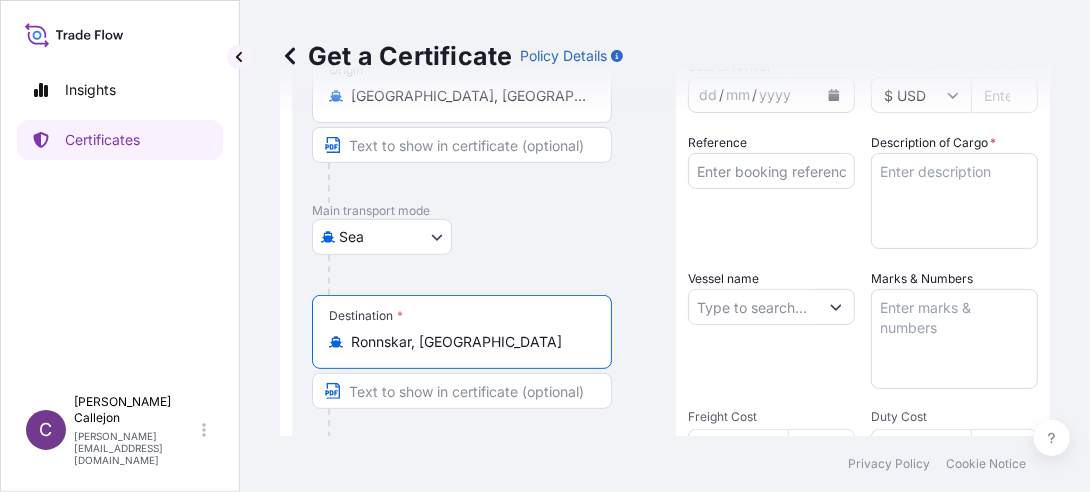 scroll, scrollTop: 100, scrollLeft: 0, axis: vertical 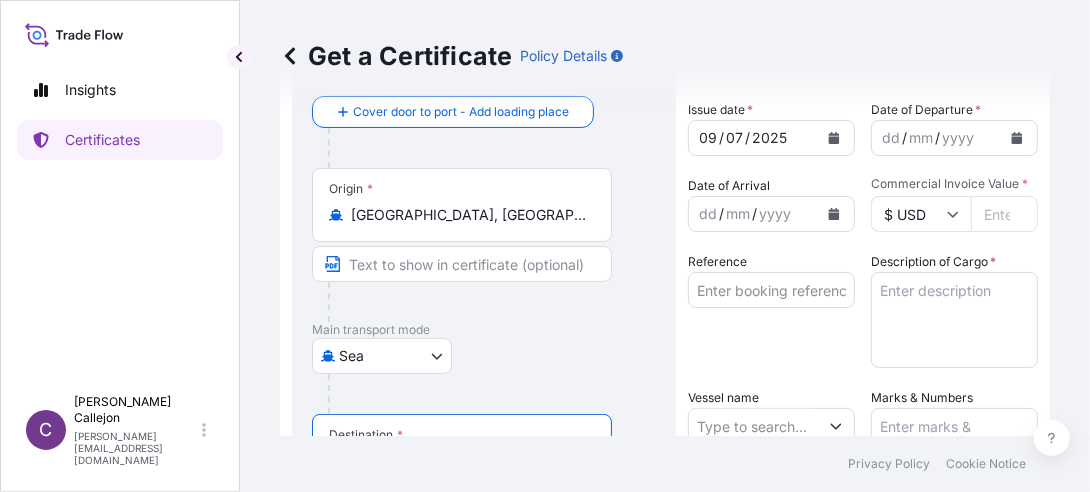 type on "Ronnskar, [GEOGRAPHIC_DATA]" 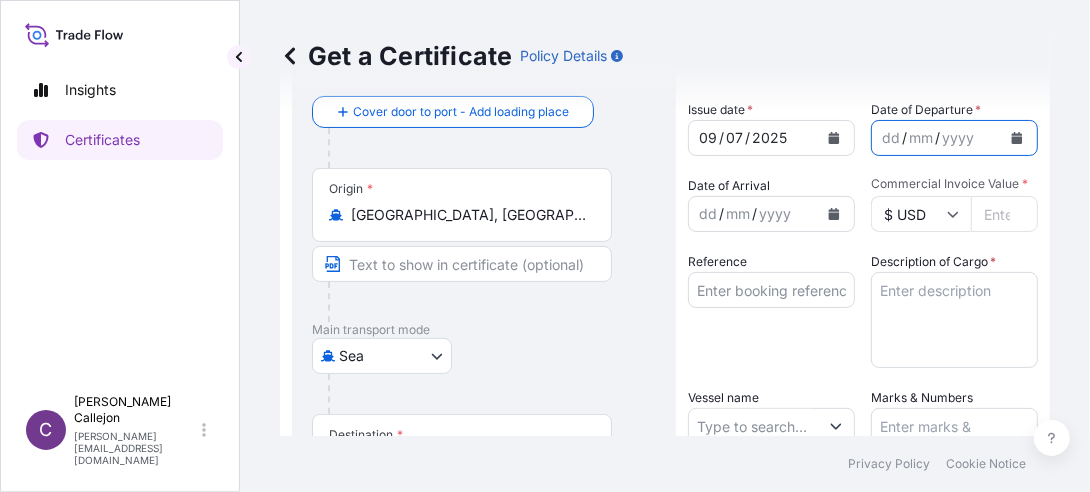 click 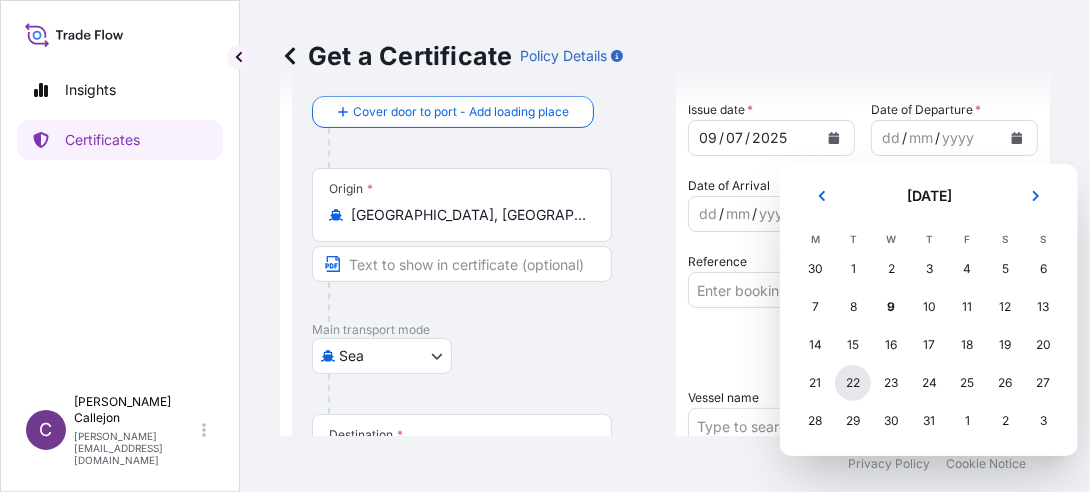 click on "22" at bounding box center (853, 383) 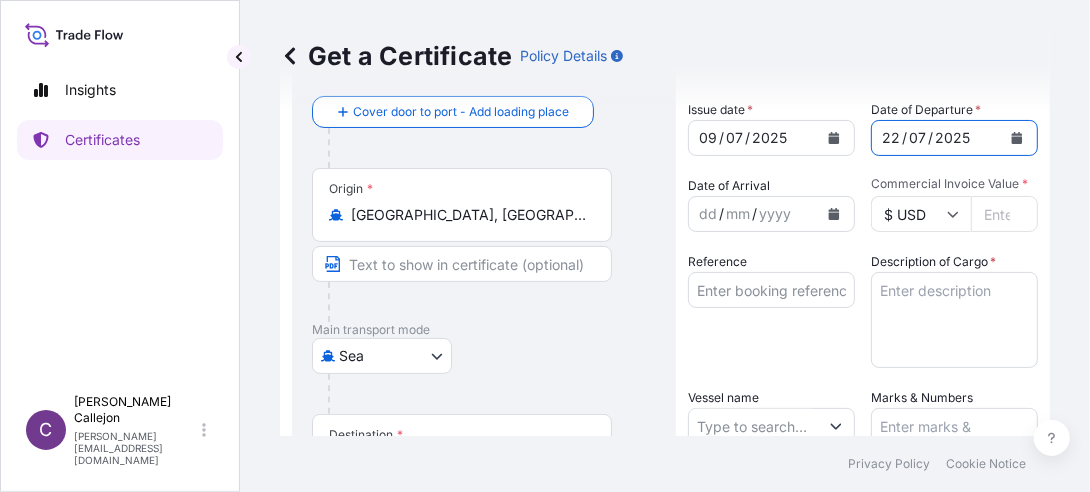 click on "Commercial Invoice Value    *" at bounding box center (1004, 214) 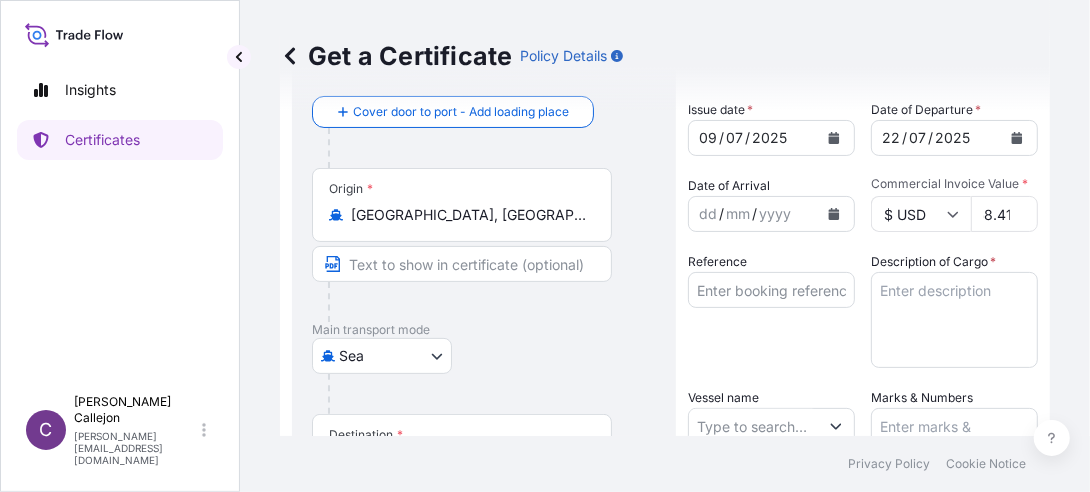 scroll, scrollTop: 0, scrollLeft: 62, axis: horizontal 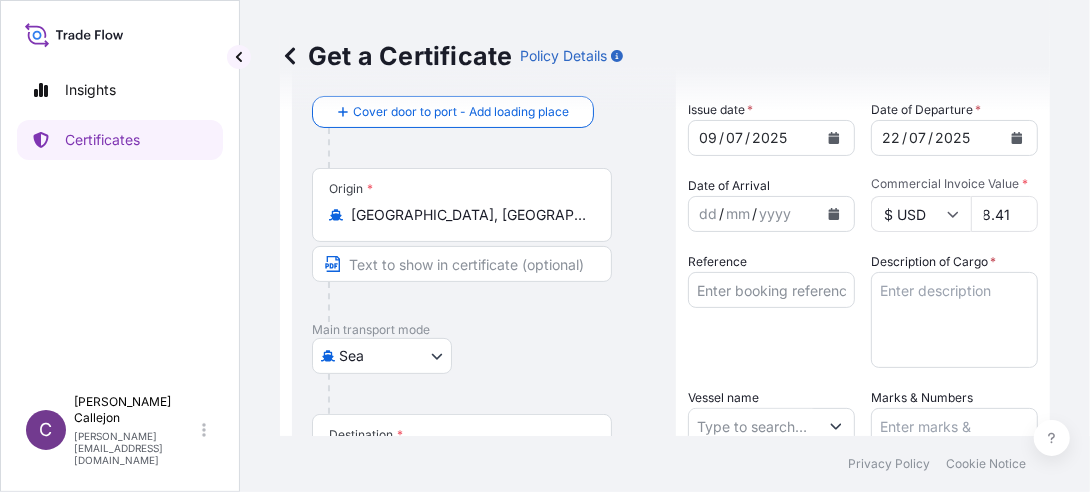 type on "15989758.41" 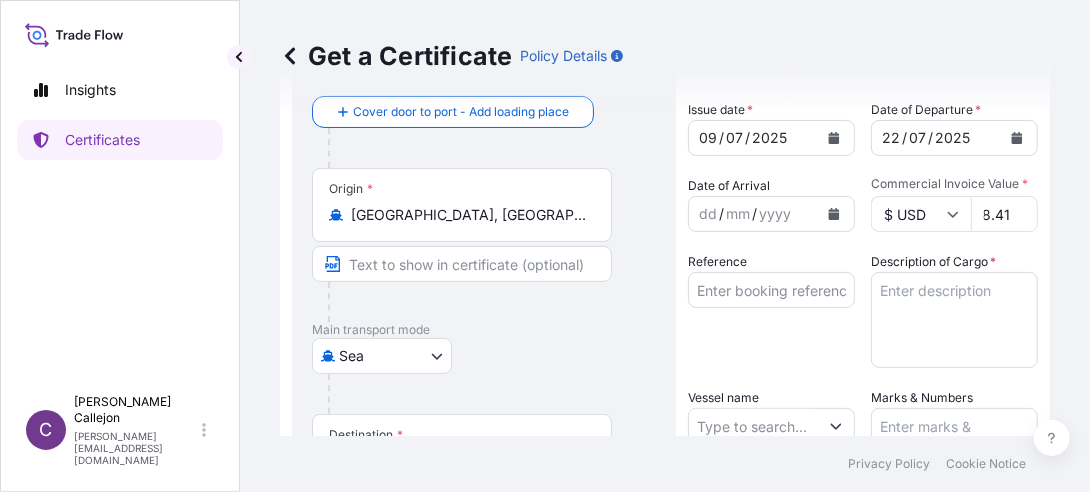 click on "Reference" at bounding box center [771, 290] 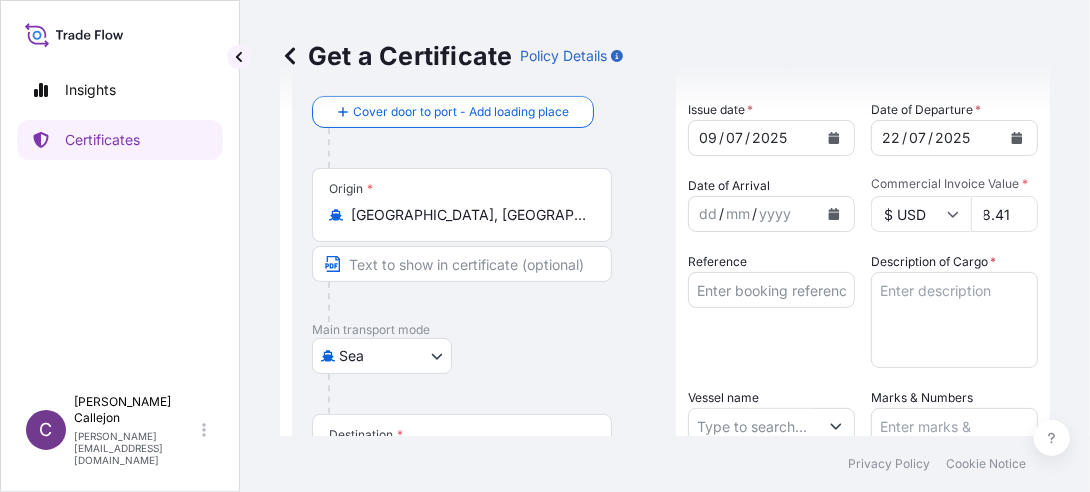 scroll, scrollTop: 0, scrollLeft: 0, axis: both 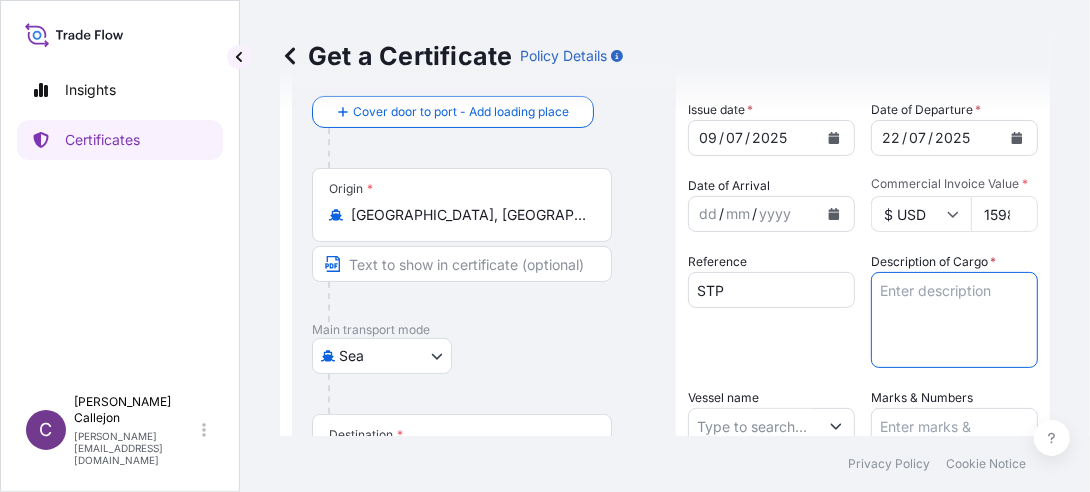 click on "Description of Cargo *" at bounding box center [954, 320] 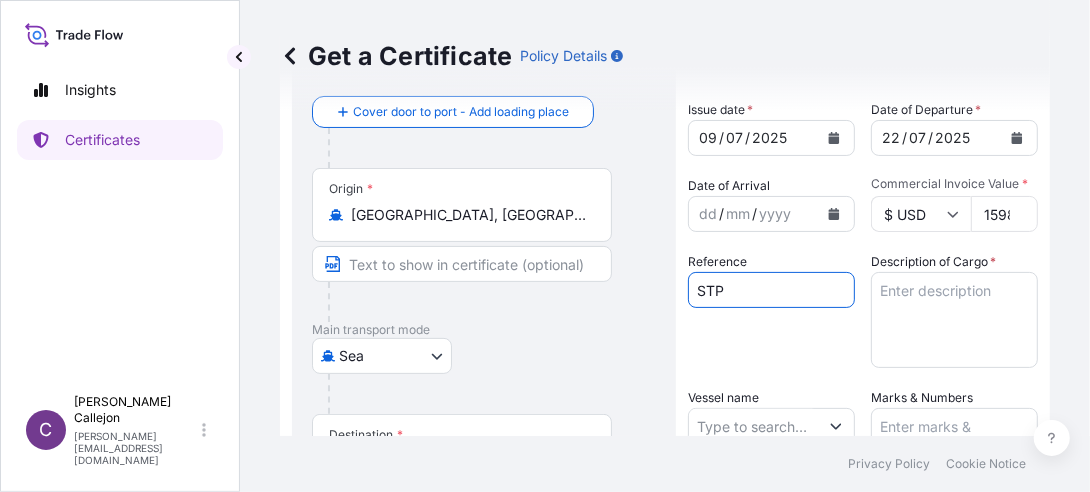 click on "STP" at bounding box center (771, 290) 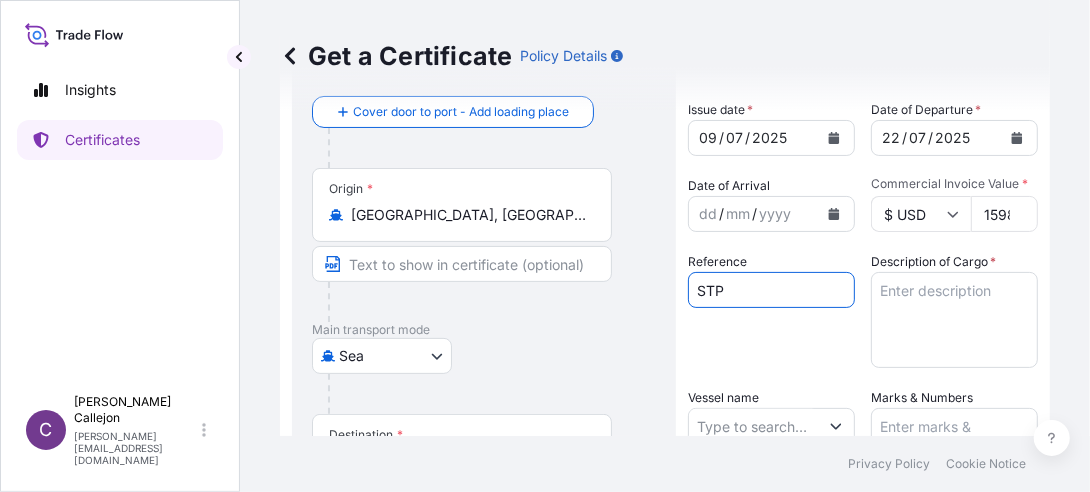 type on "STP 07/25" 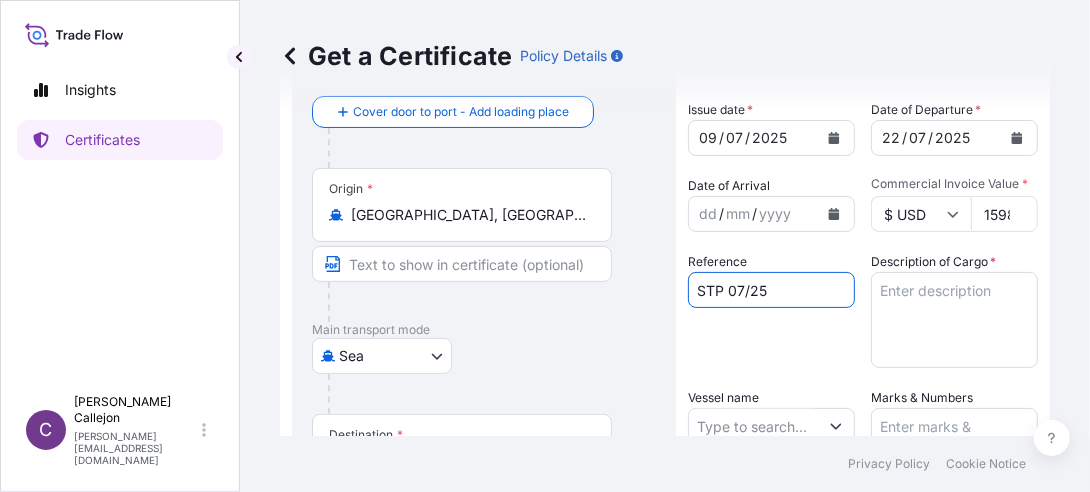 type on "MV "FINNBORG"" 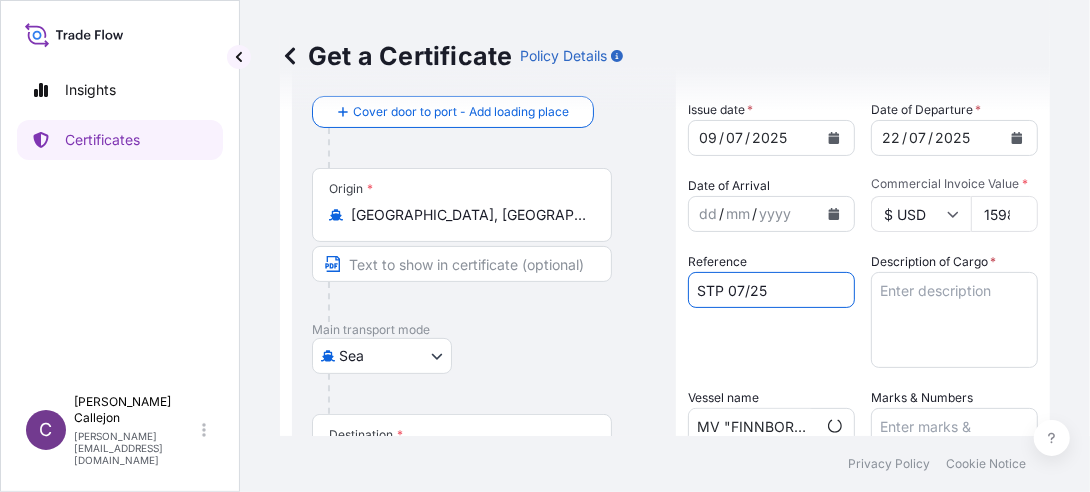 click on "Description of Cargo *" at bounding box center [954, 320] 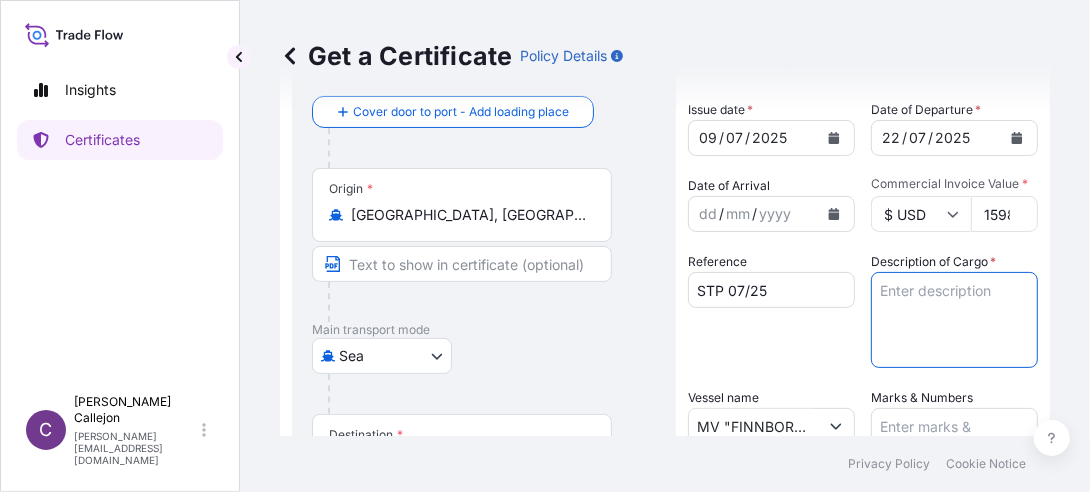 click on "Description of Cargo *" at bounding box center (954, 320) 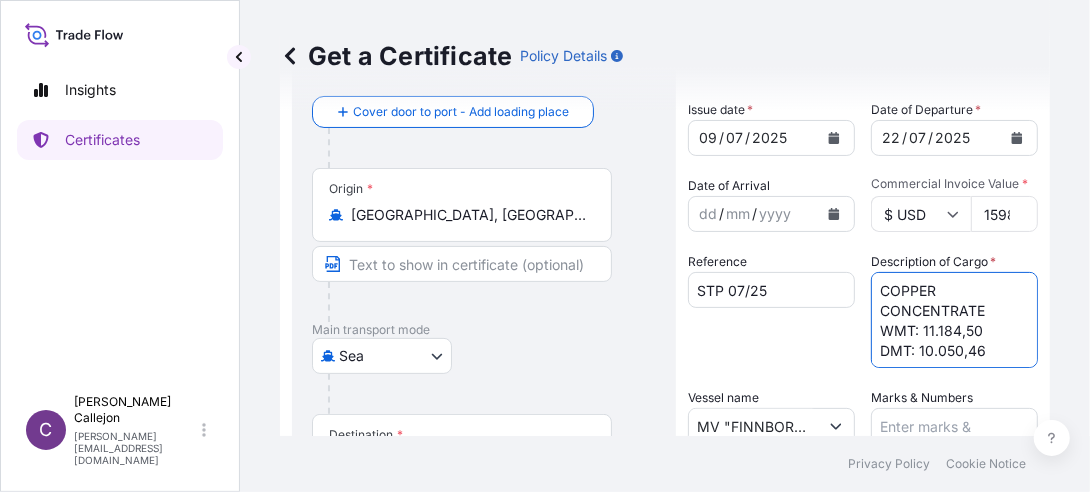 type on "COPPER CONCENTRATE
WMT: 11.184,50
DMT: 10.050,46" 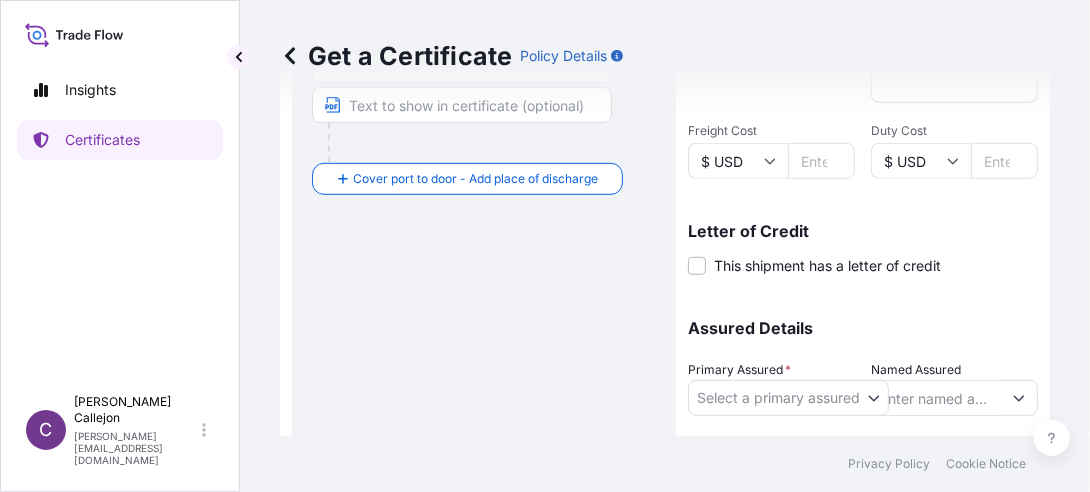 scroll, scrollTop: 600, scrollLeft: 0, axis: vertical 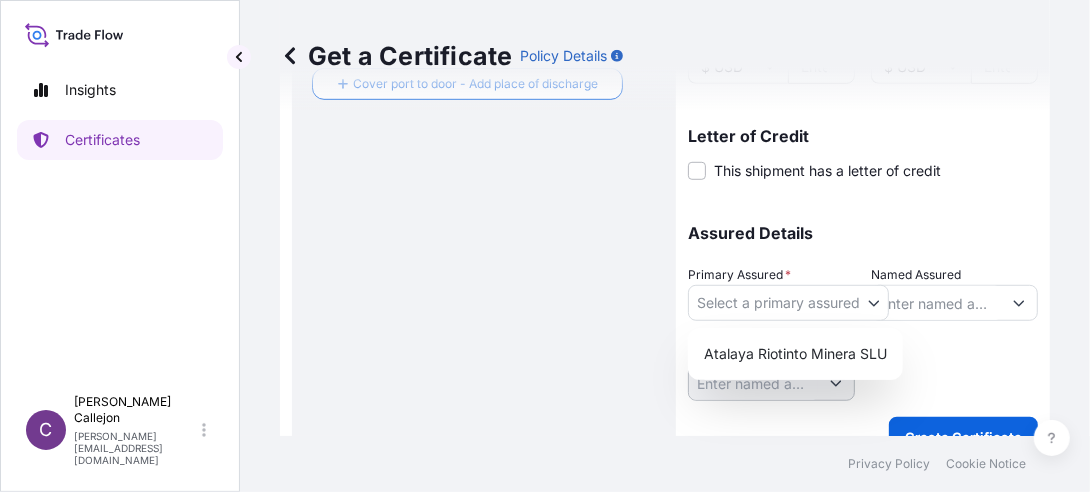 click on "Insights Certificates C [PERSON_NAME] [PERSON_NAME][EMAIL_ADDRESS][DOMAIN_NAME] Get a Certificate Policy Details Route Details Reset Route Details   Cover door to port - Add loading place Place of loading Road / [GEOGRAPHIC_DATA] / Inland Origin * [GEOGRAPHIC_DATA], [GEOGRAPHIC_DATA] Main transport mode Sea Air Road Sea Destination * [GEOGRAPHIC_DATA], [GEOGRAPHIC_DATA] Cover port to door - Add place of discharge Road / [GEOGRAPHIC_DATA] / Inland Place of Discharge Shipment Details Issue date * [DATE] Date of Departure * [DATE] Date of Arrival dd / mm / yyyy Commodity As Per Policy Declaration Packing Category Commercial Invoice Value    * $ USD 15989758.41 Reference STP 07/25 Description of Cargo * COPPER CONCENTRATE
WMT: 11.184,50
DMT: 10.050,46 Vessel name MV "FINNBORG" Marks & Numbers Freight Cost   $ USD Duty Cost   $ USD Letter of Credit This shipment has a letter of credit Letter of credit * Letter of credit may not exceed 12000 characters Assured Details Primary Assured * Select a primary assured Atalaya Riotinto Minera SLU Named Assured 0" at bounding box center (545, 246) 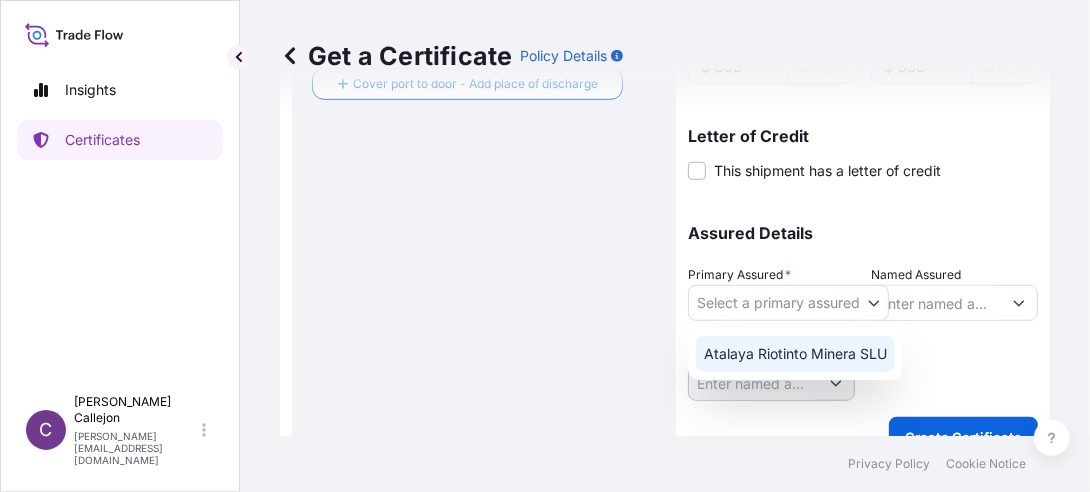click on "Atalaya Riotinto Minera SLU" at bounding box center (795, 354) 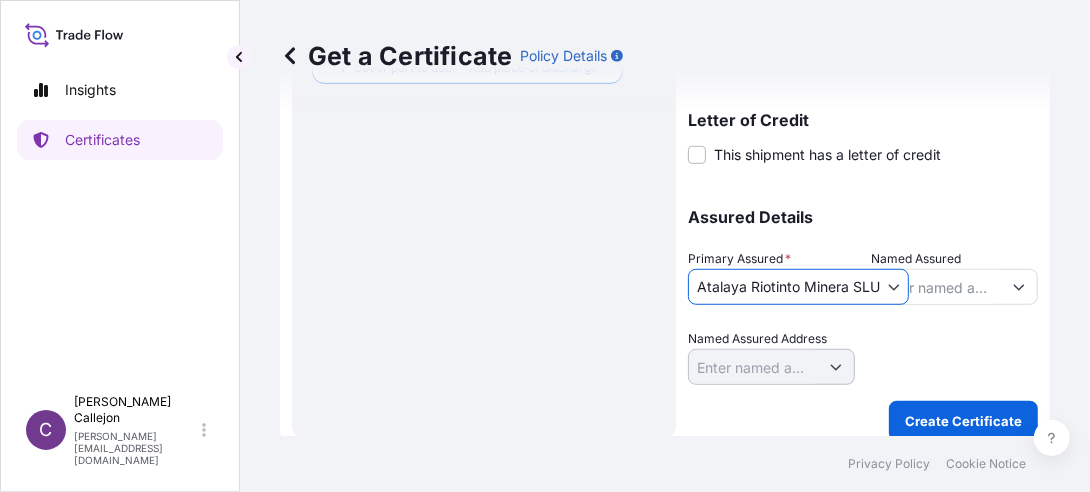 scroll, scrollTop: 632, scrollLeft: 0, axis: vertical 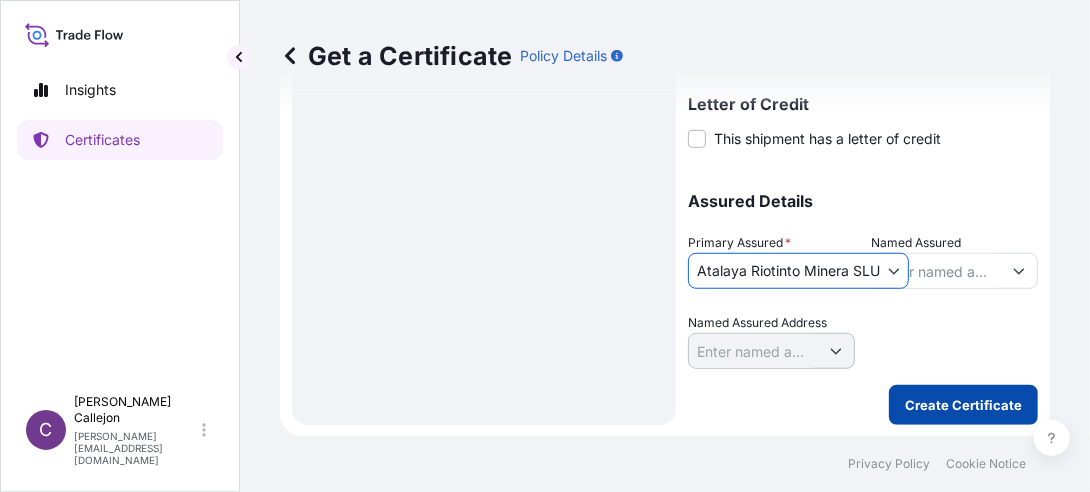 click on "Create Certificate" at bounding box center [963, 405] 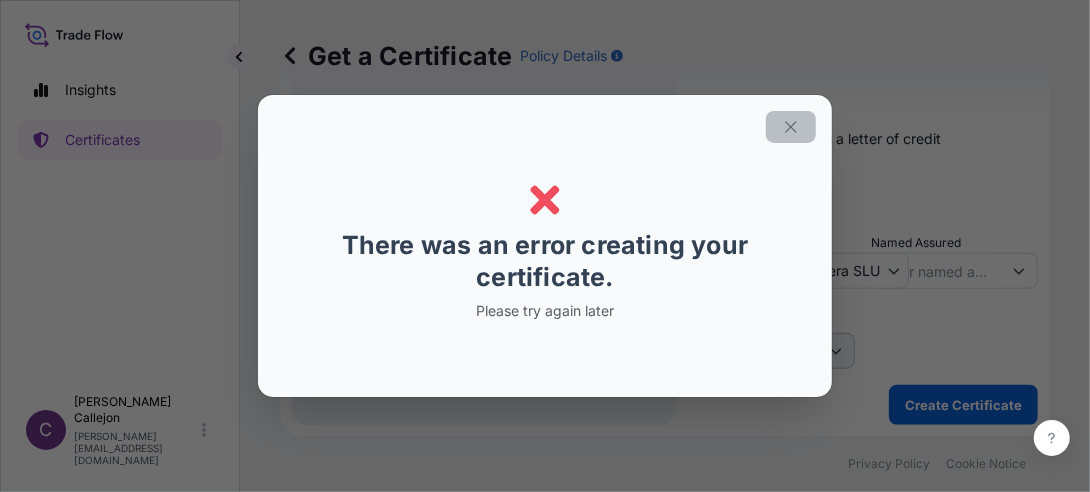 click at bounding box center (791, 127) 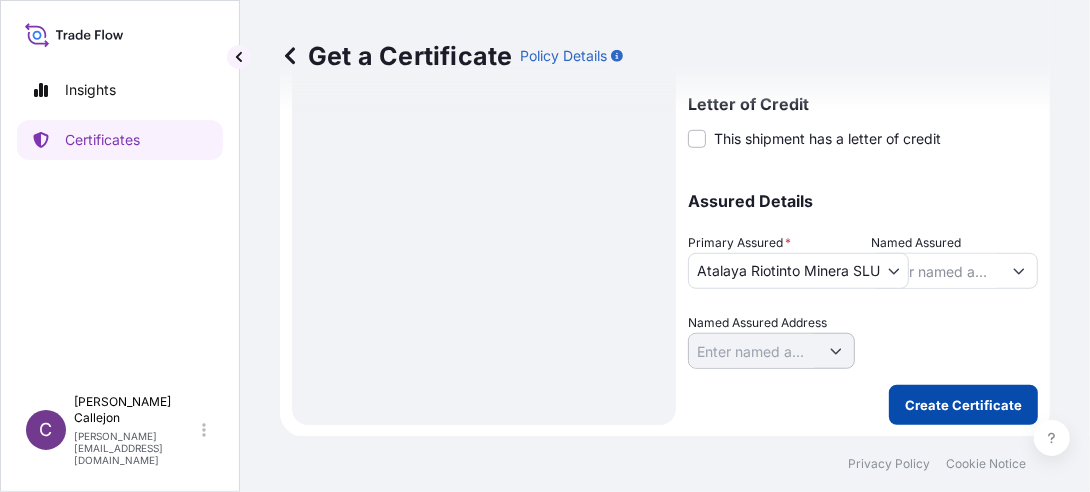 click on "Create Certificate" at bounding box center (963, 405) 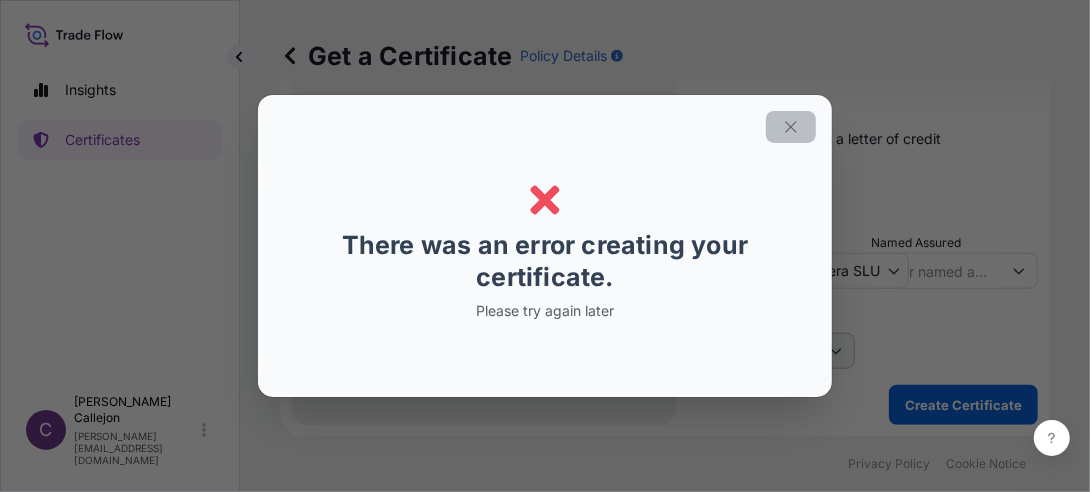 click 